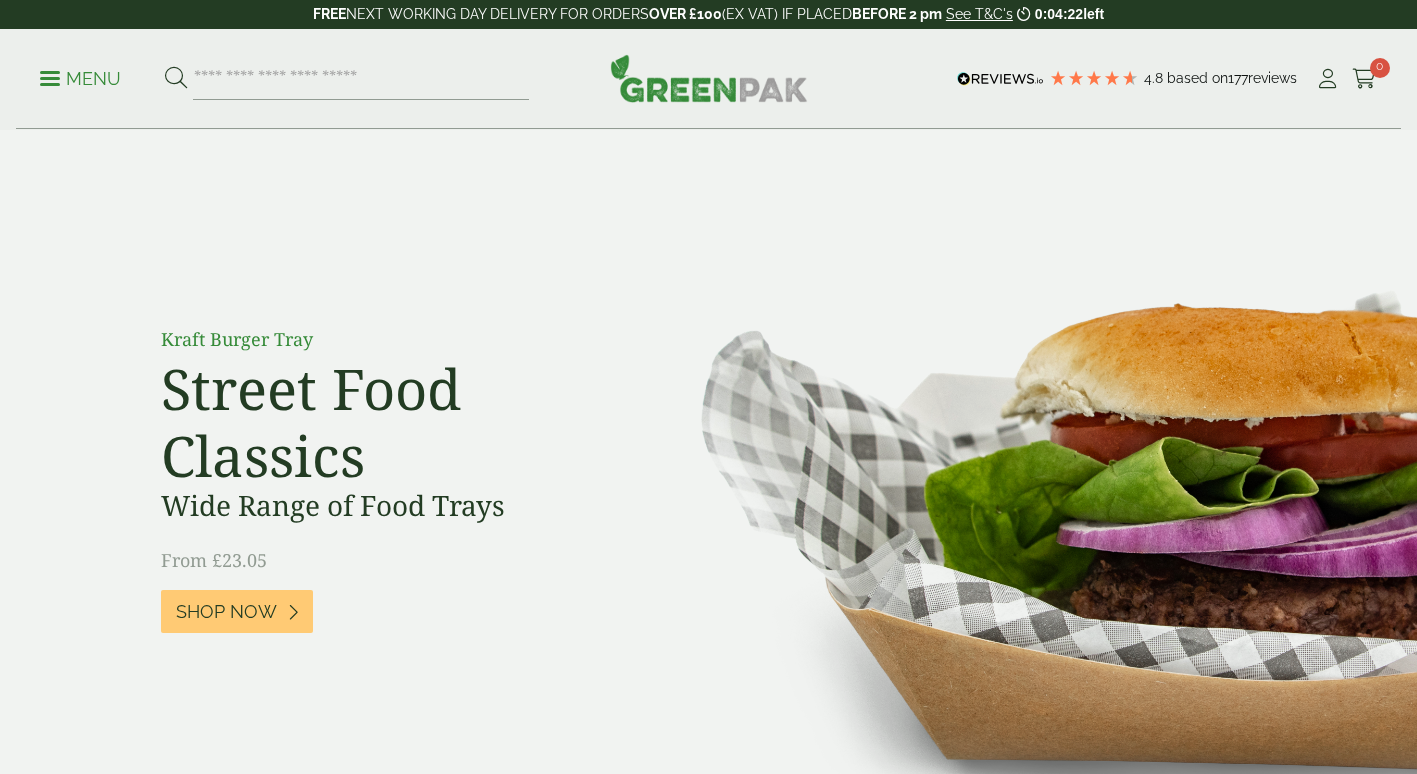 scroll, scrollTop: 0, scrollLeft: 0, axis: both 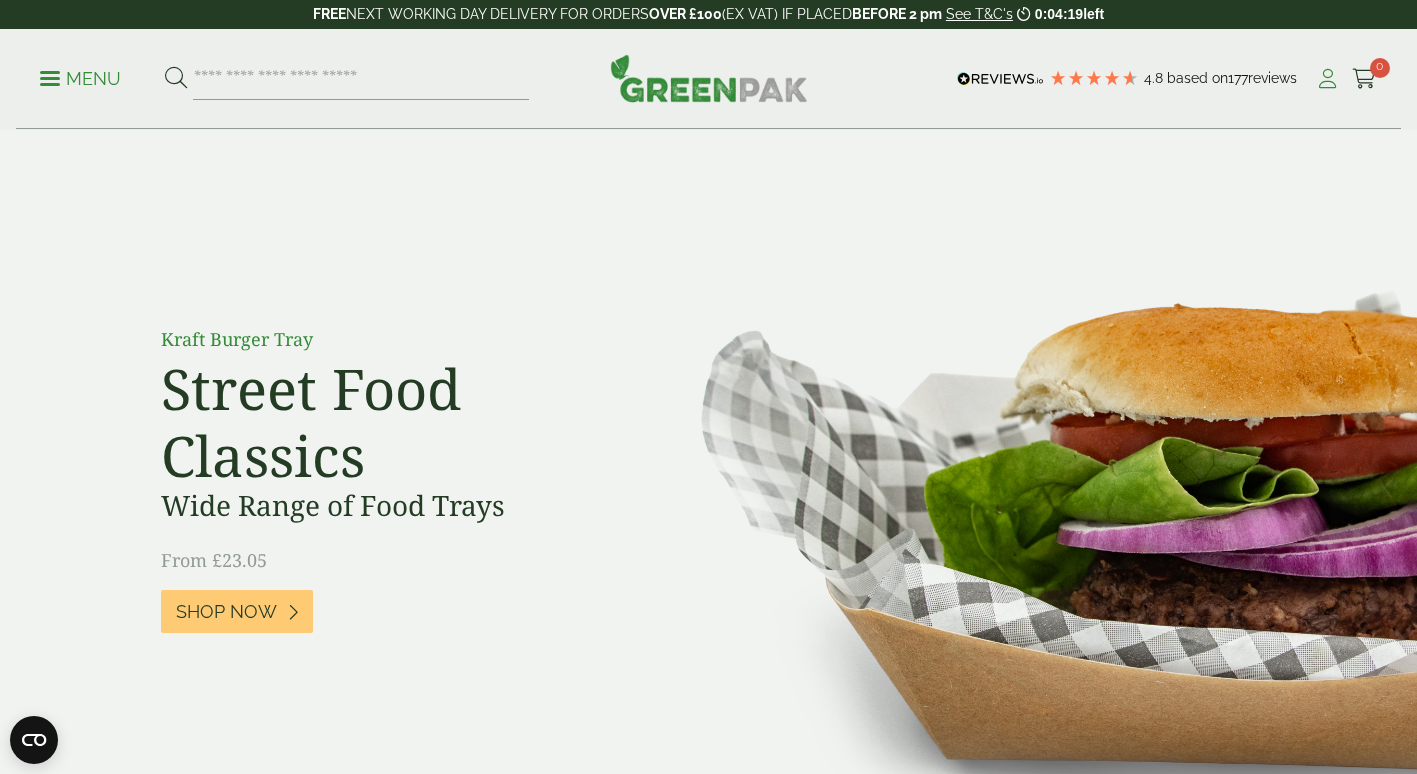 click at bounding box center (1327, 79) 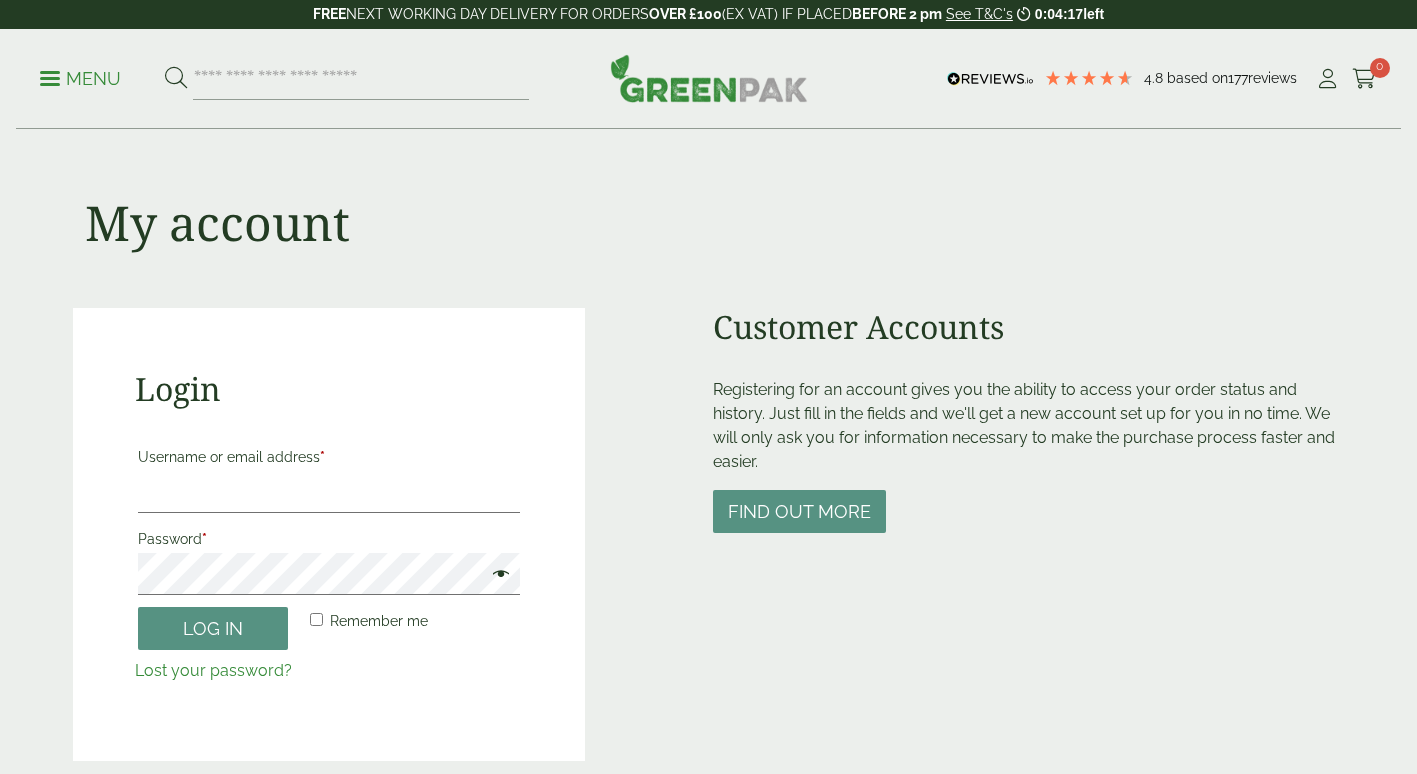 scroll, scrollTop: 0, scrollLeft: 0, axis: both 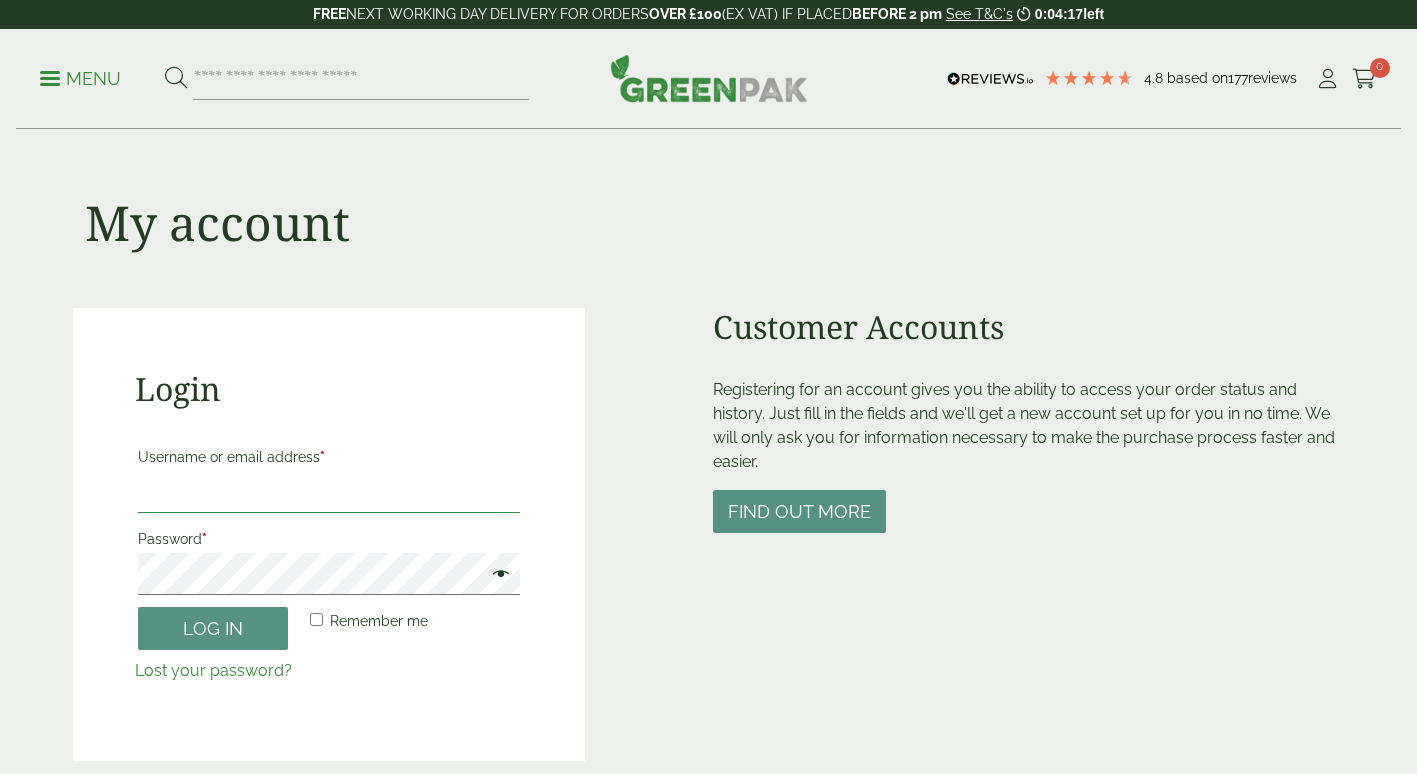 type on "**********" 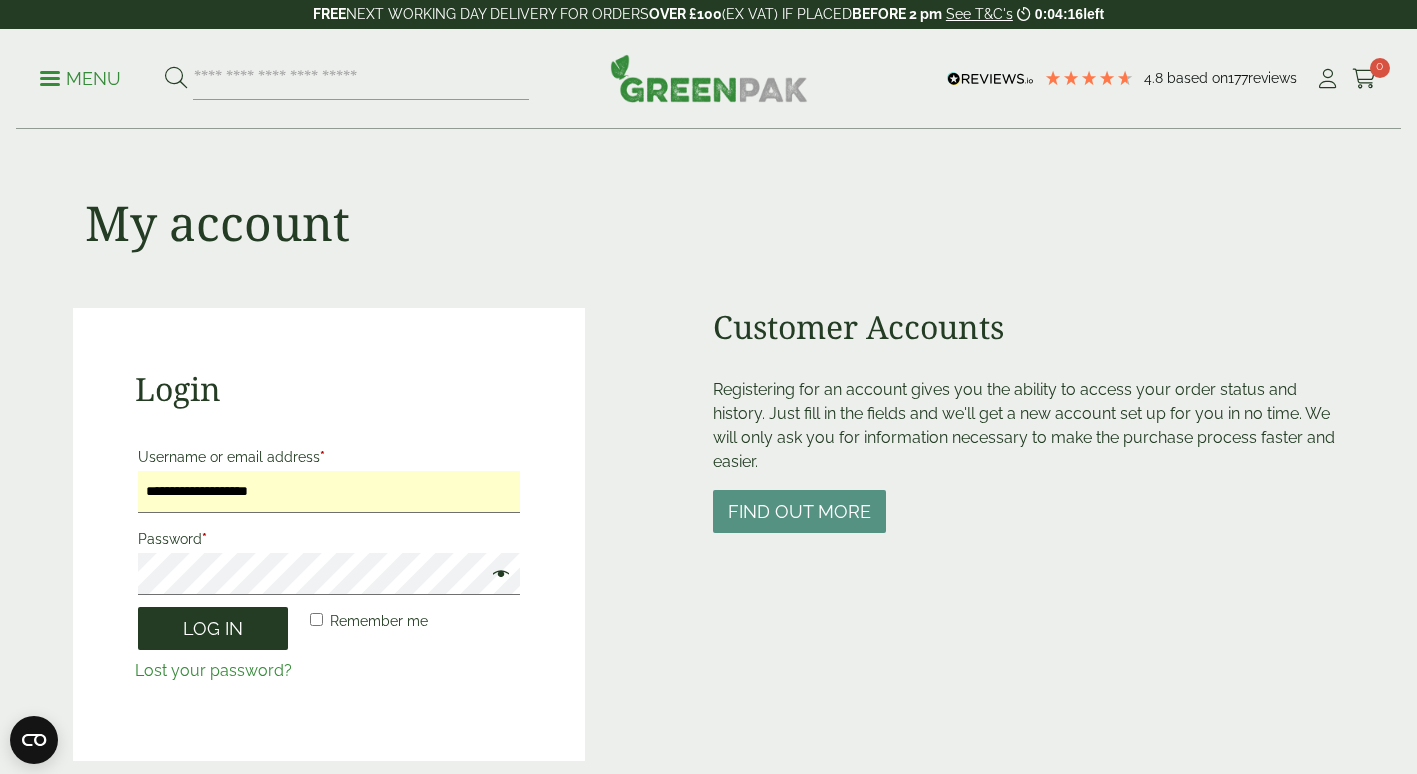 click on "Log in" at bounding box center (213, 628) 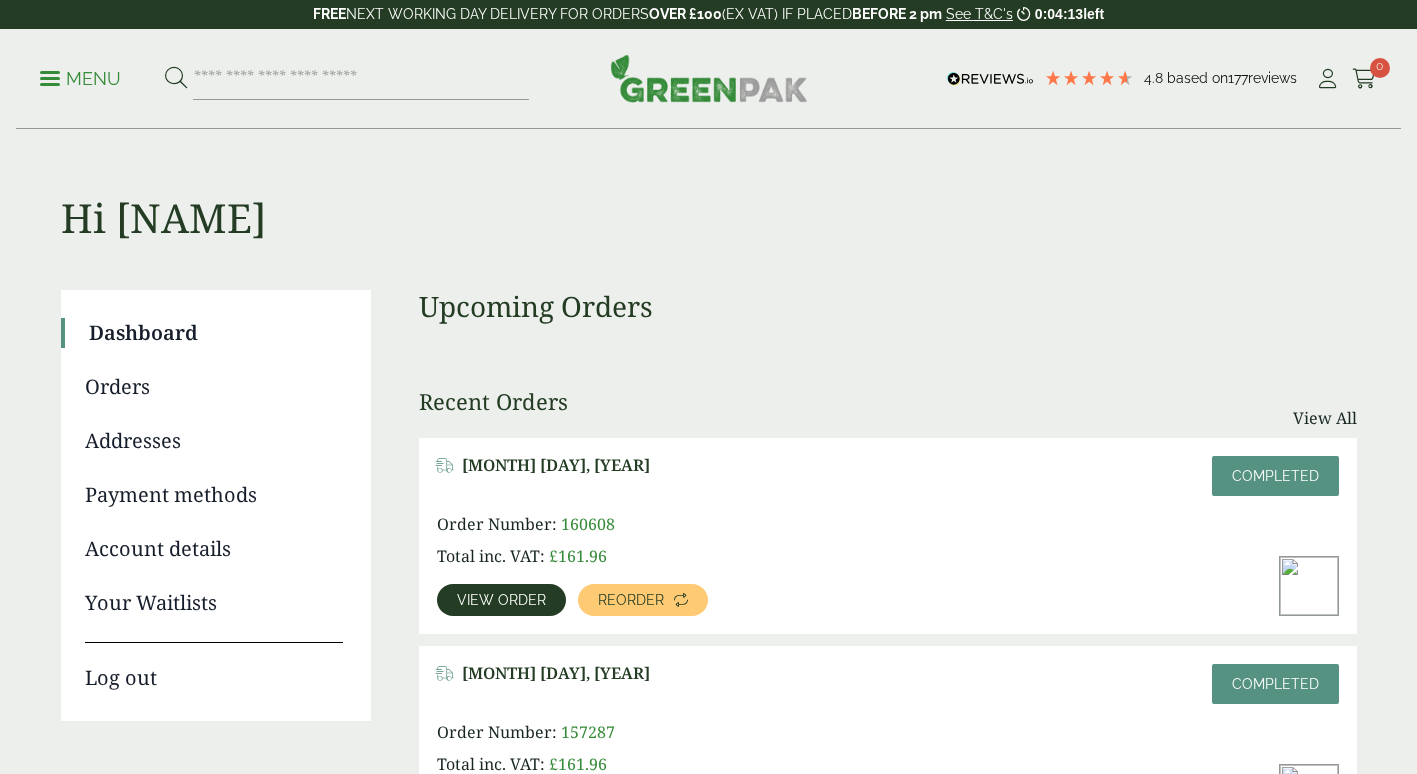 scroll, scrollTop: 0, scrollLeft: 0, axis: both 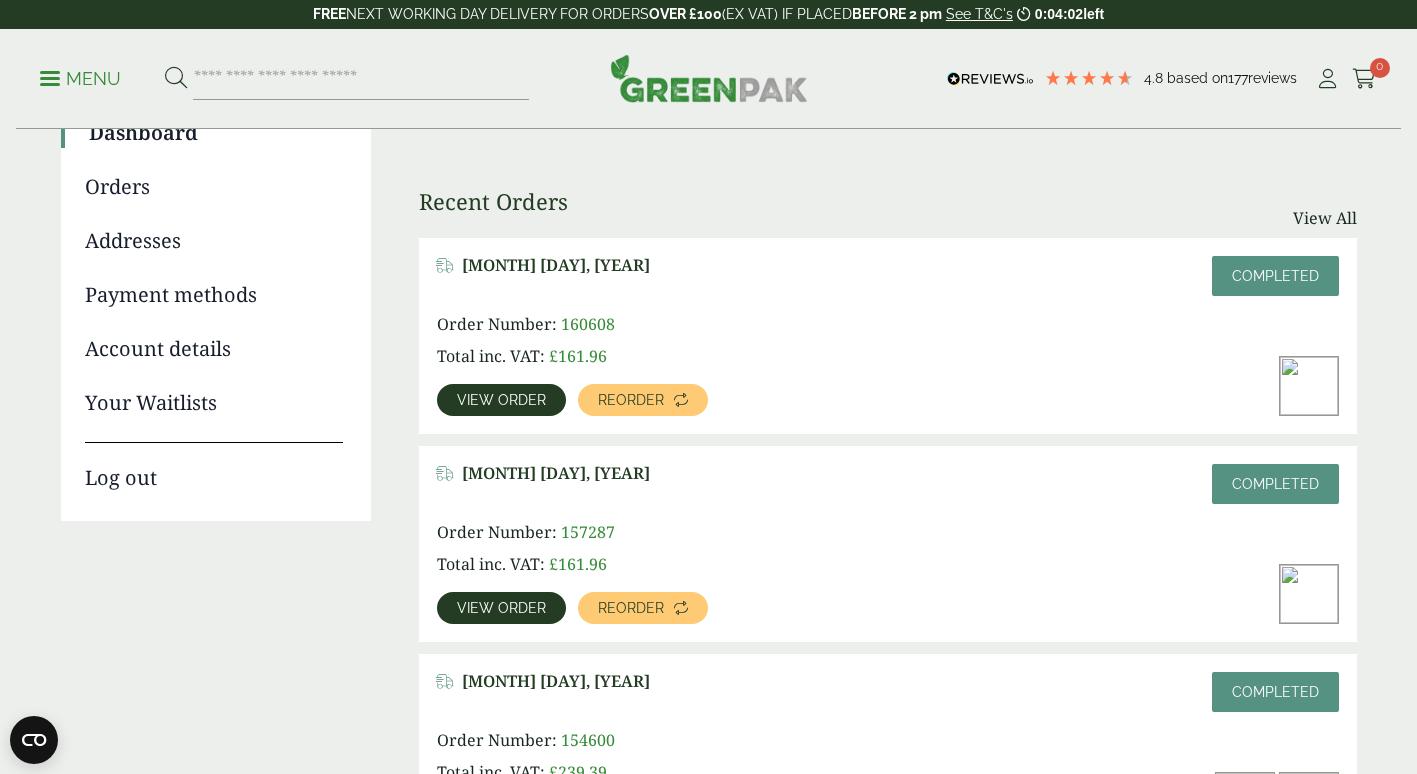 click on "View order" at bounding box center [501, 400] 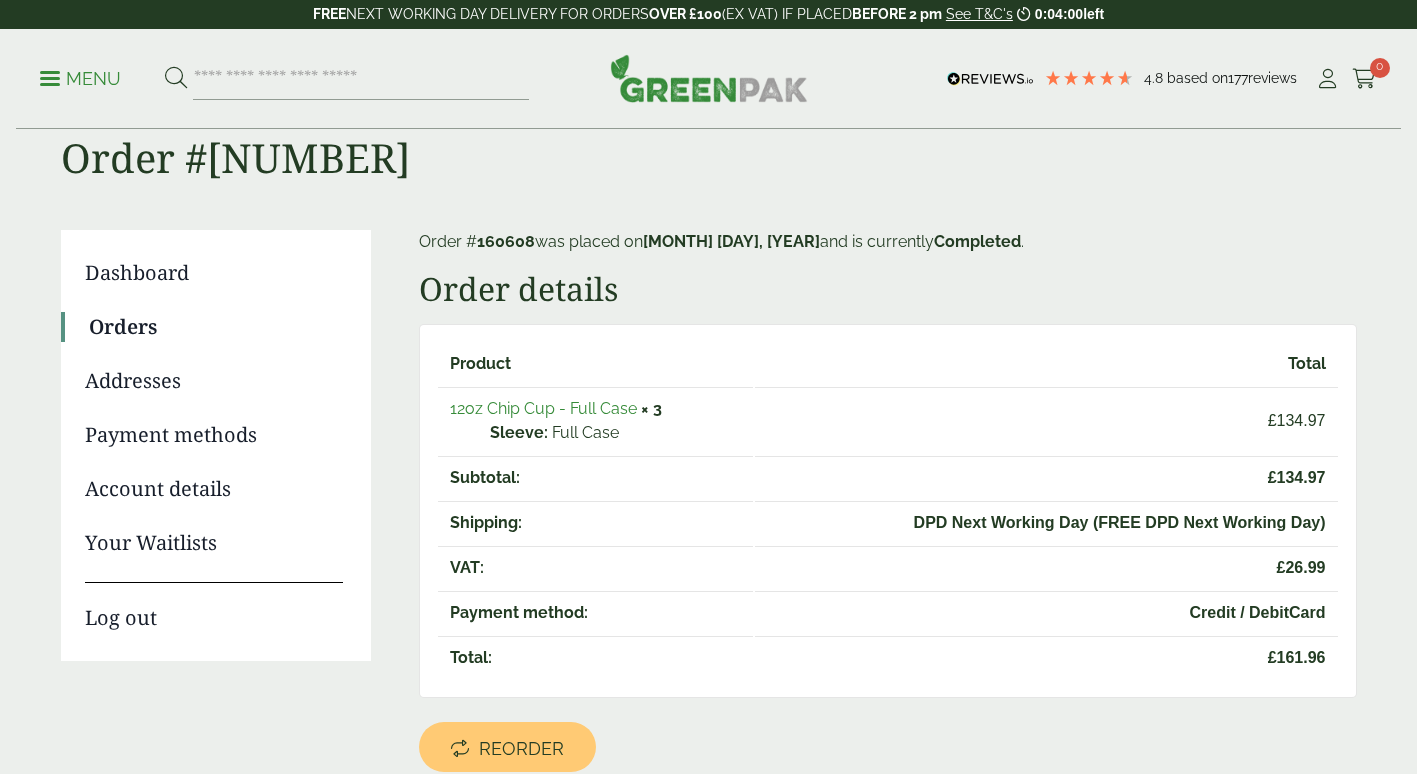 scroll, scrollTop: 0, scrollLeft: 0, axis: both 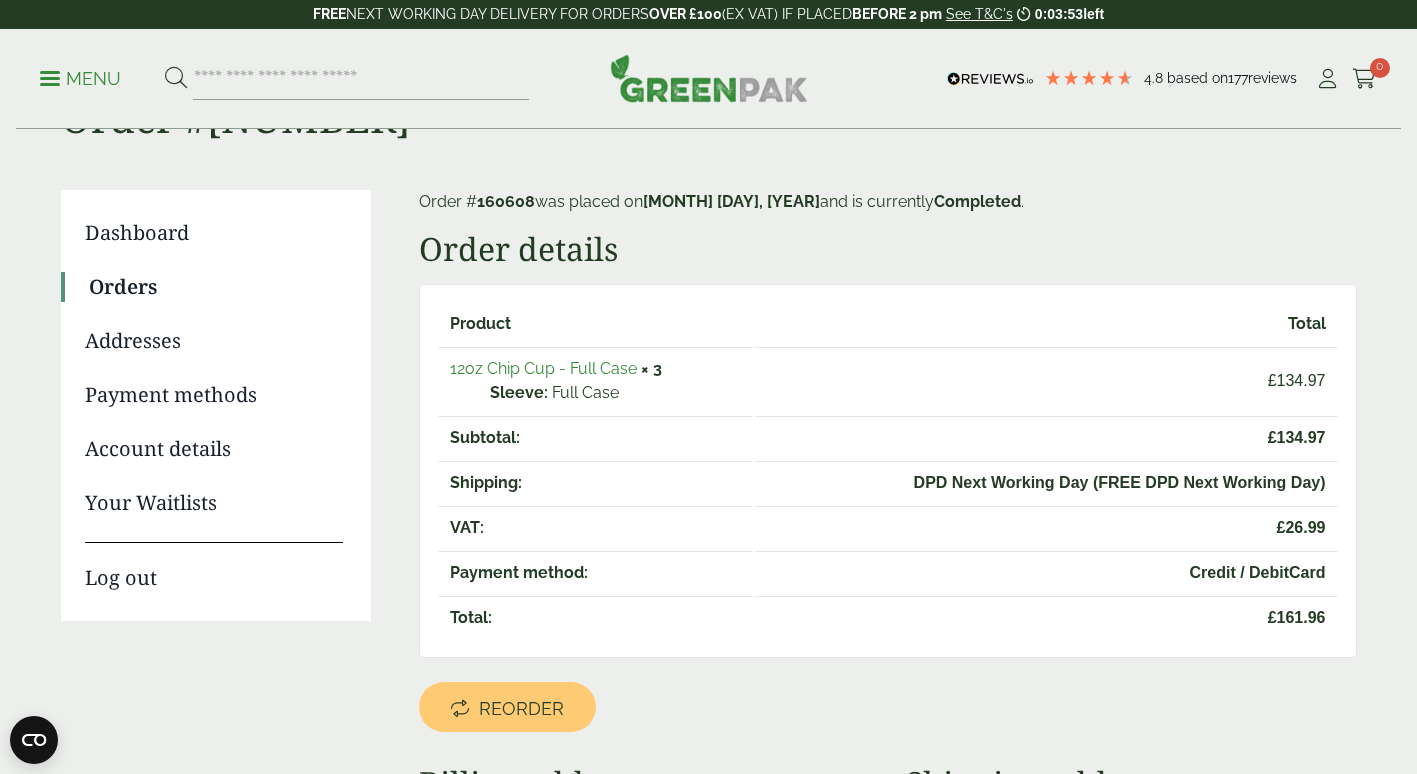 click on "12oz Chip Cup - Full Case" at bounding box center [543, 368] 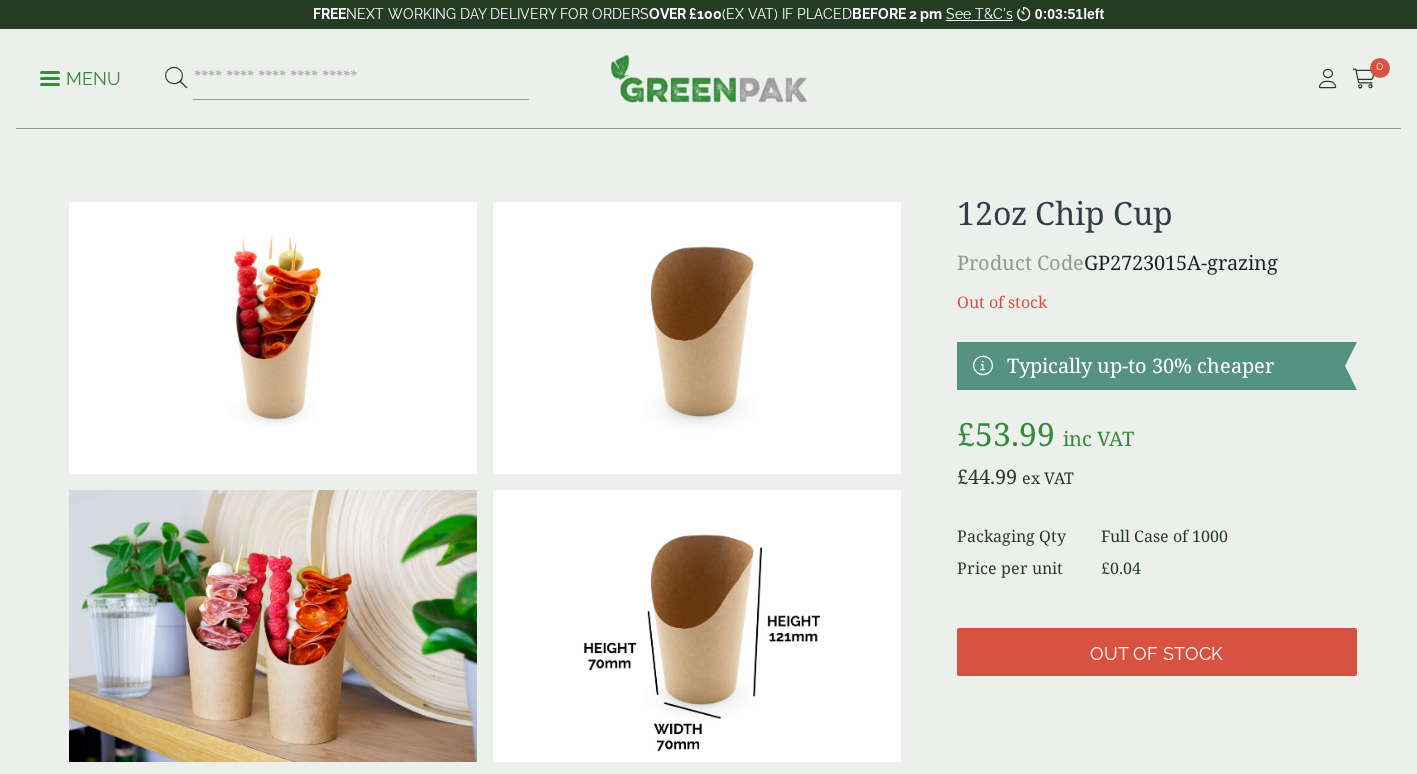 scroll, scrollTop: 0, scrollLeft: 0, axis: both 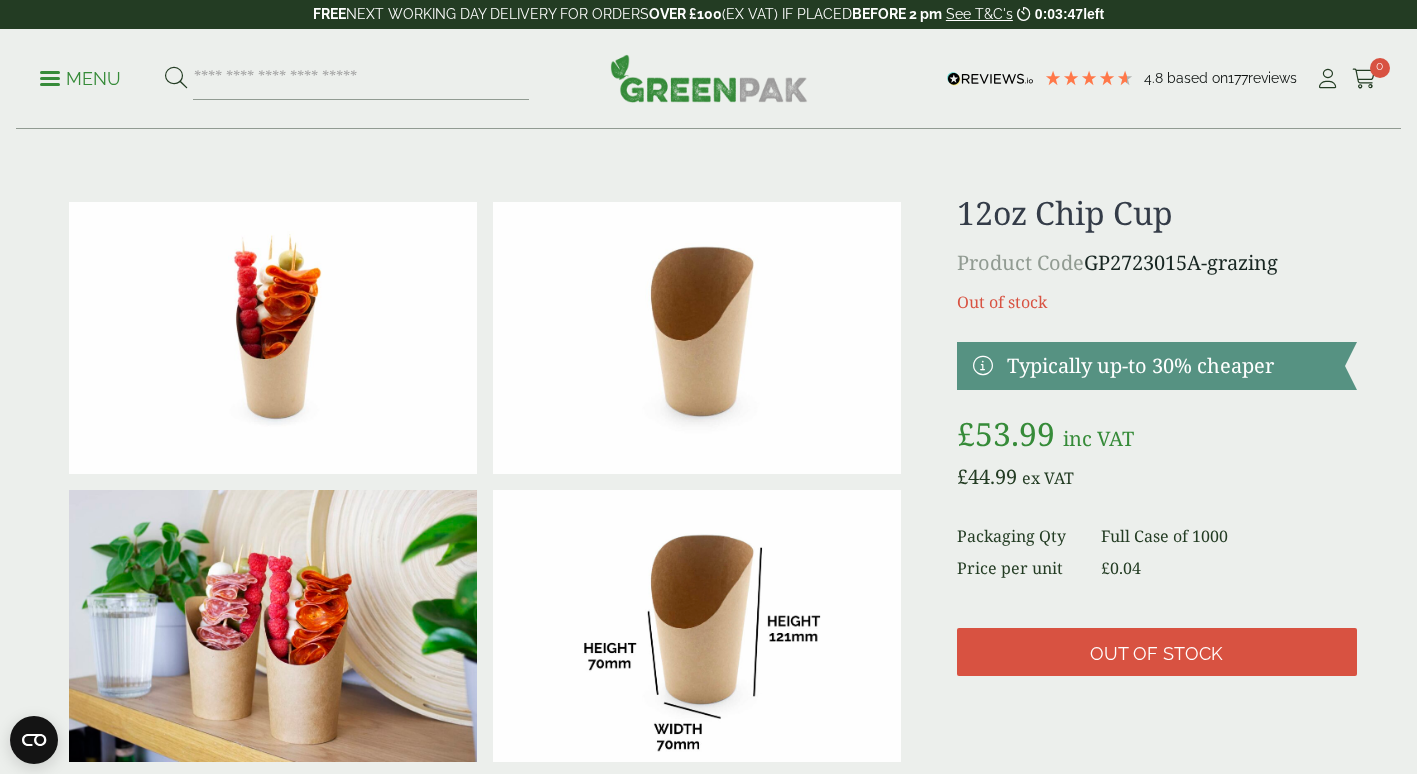 click at bounding box center [697, 338] 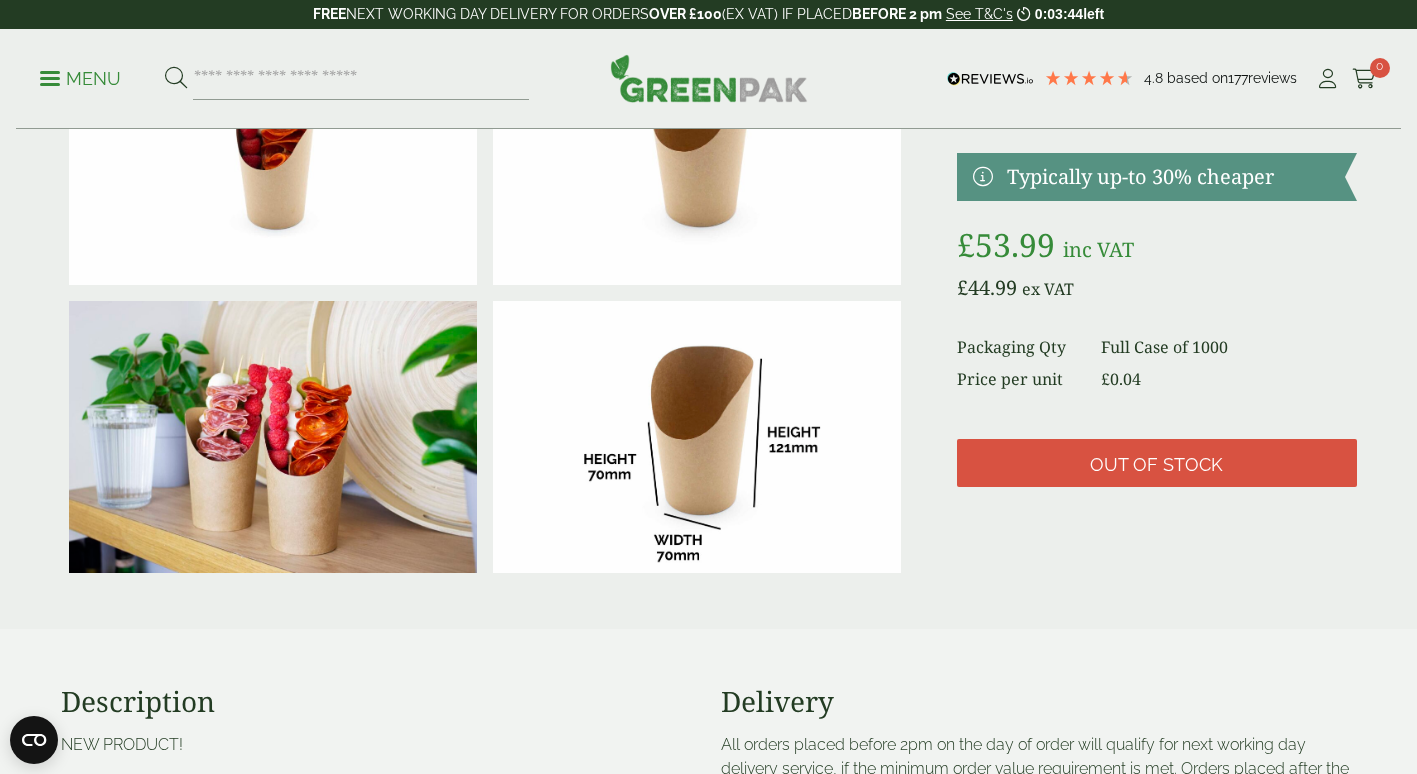 scroll, scrollTop: 200, scrollLeft: 0, axis: vertical 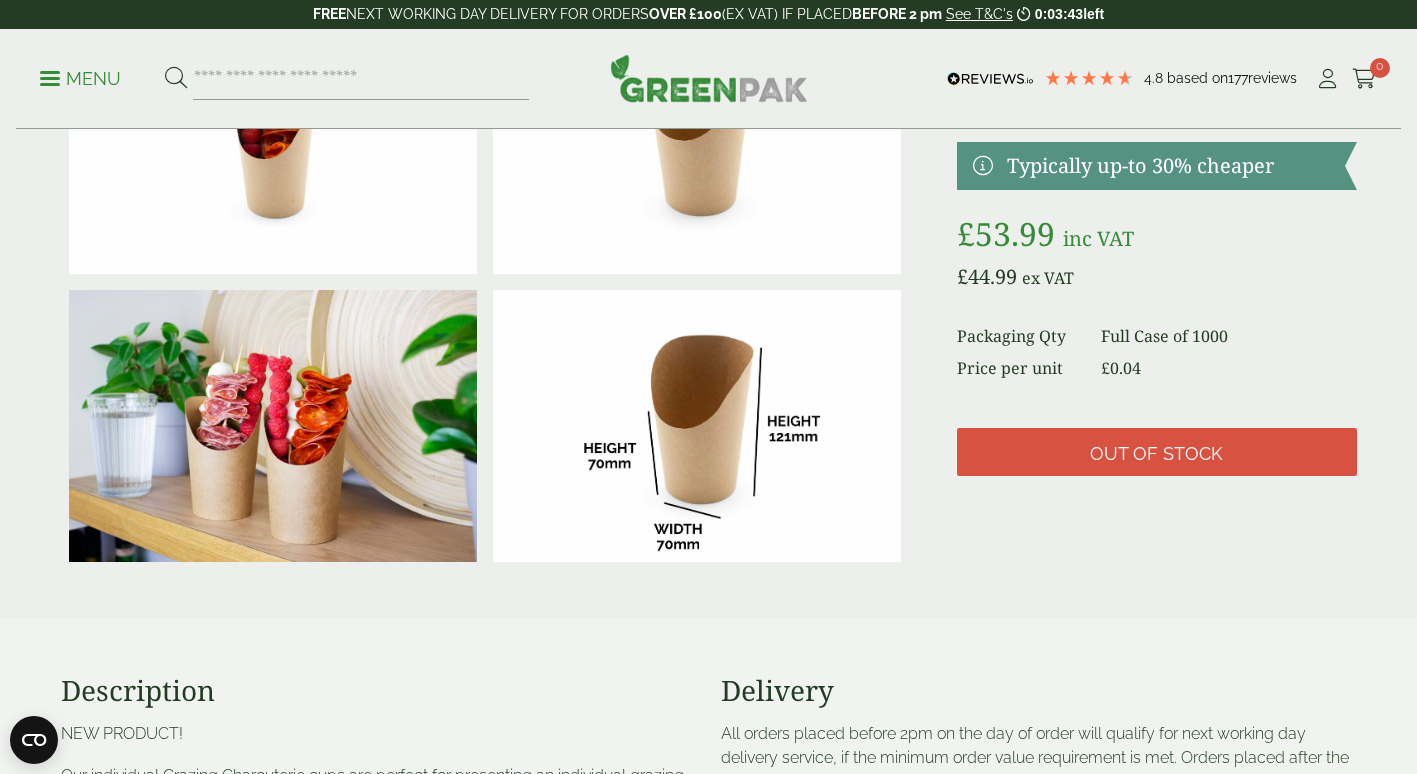 click at bounding box center [697, 426] 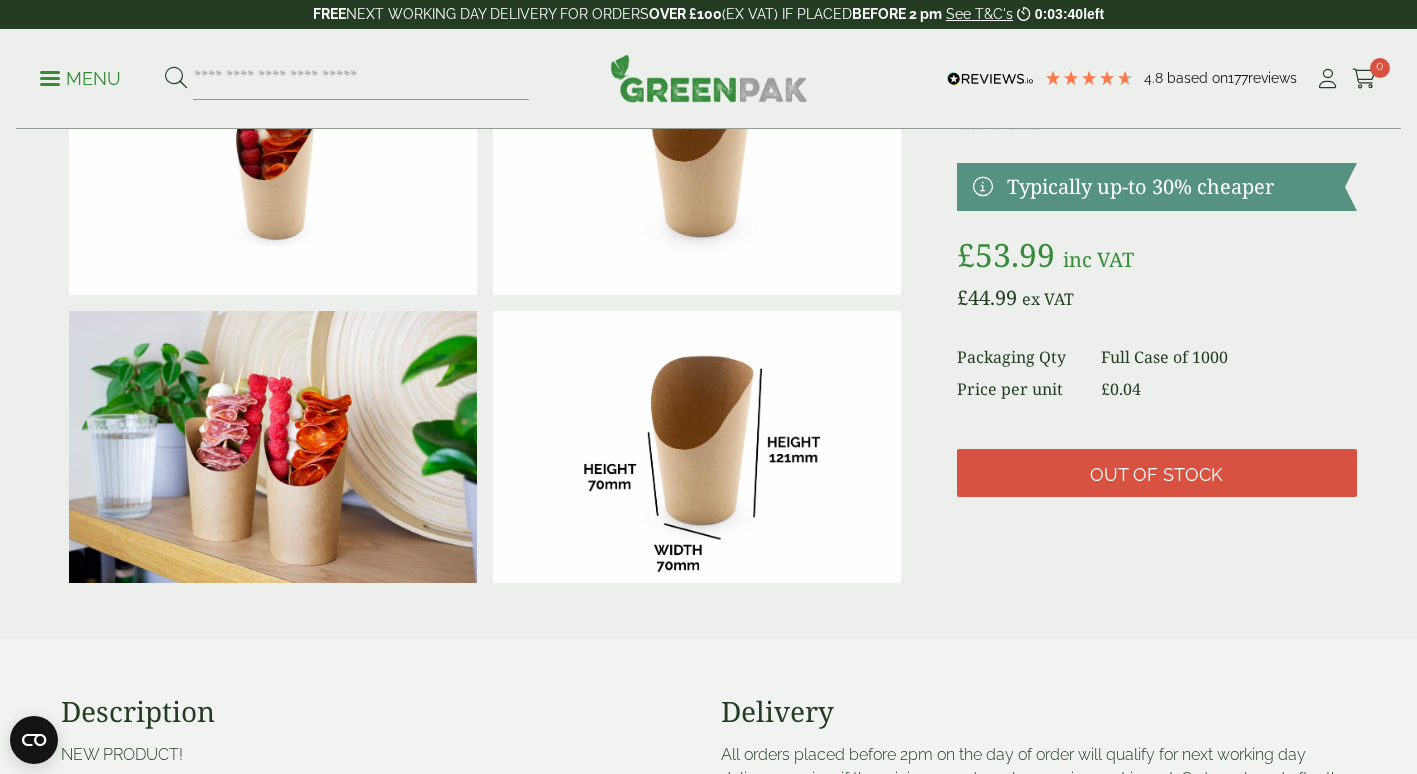 scroll, scrollTop: 0, scrollLeft: 0, axis: both 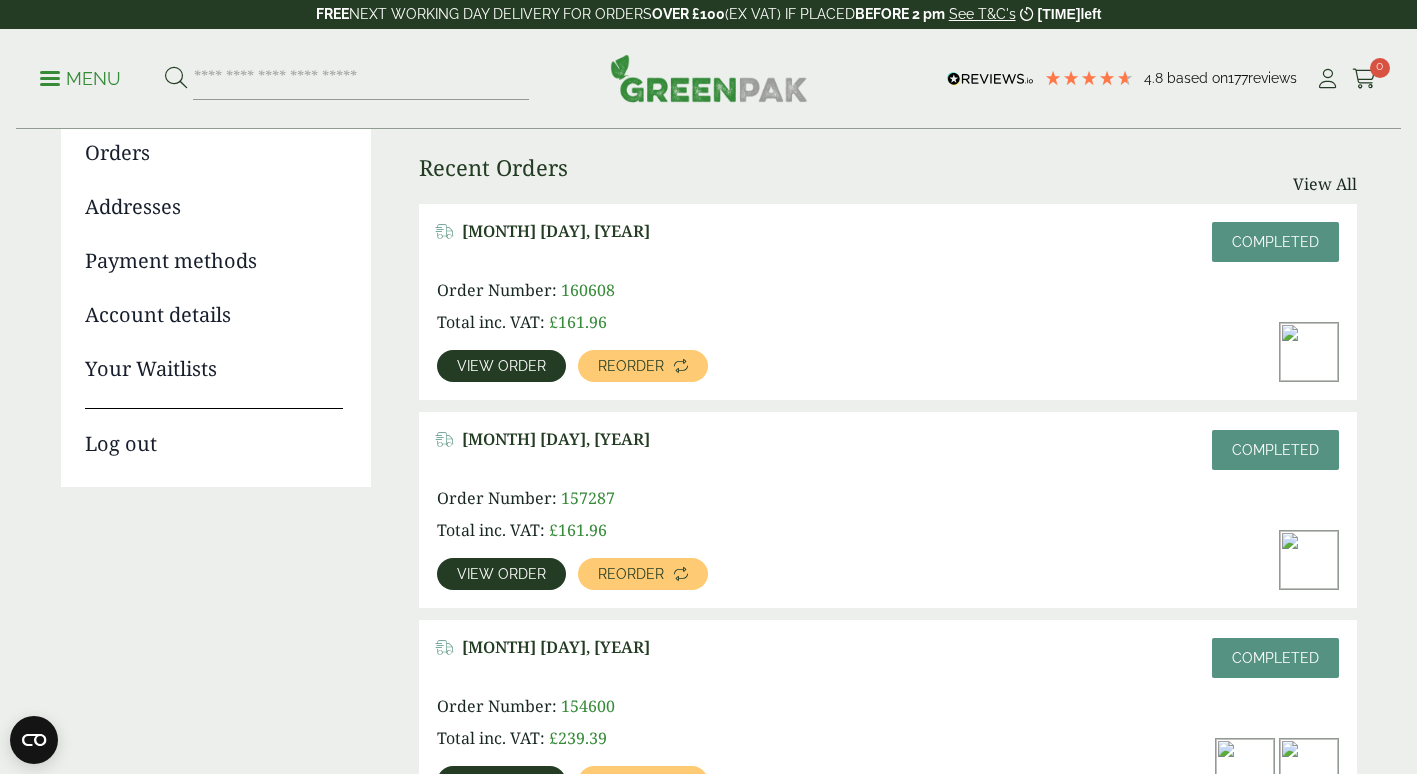 click on "View order" at bounding box center (501, 574) 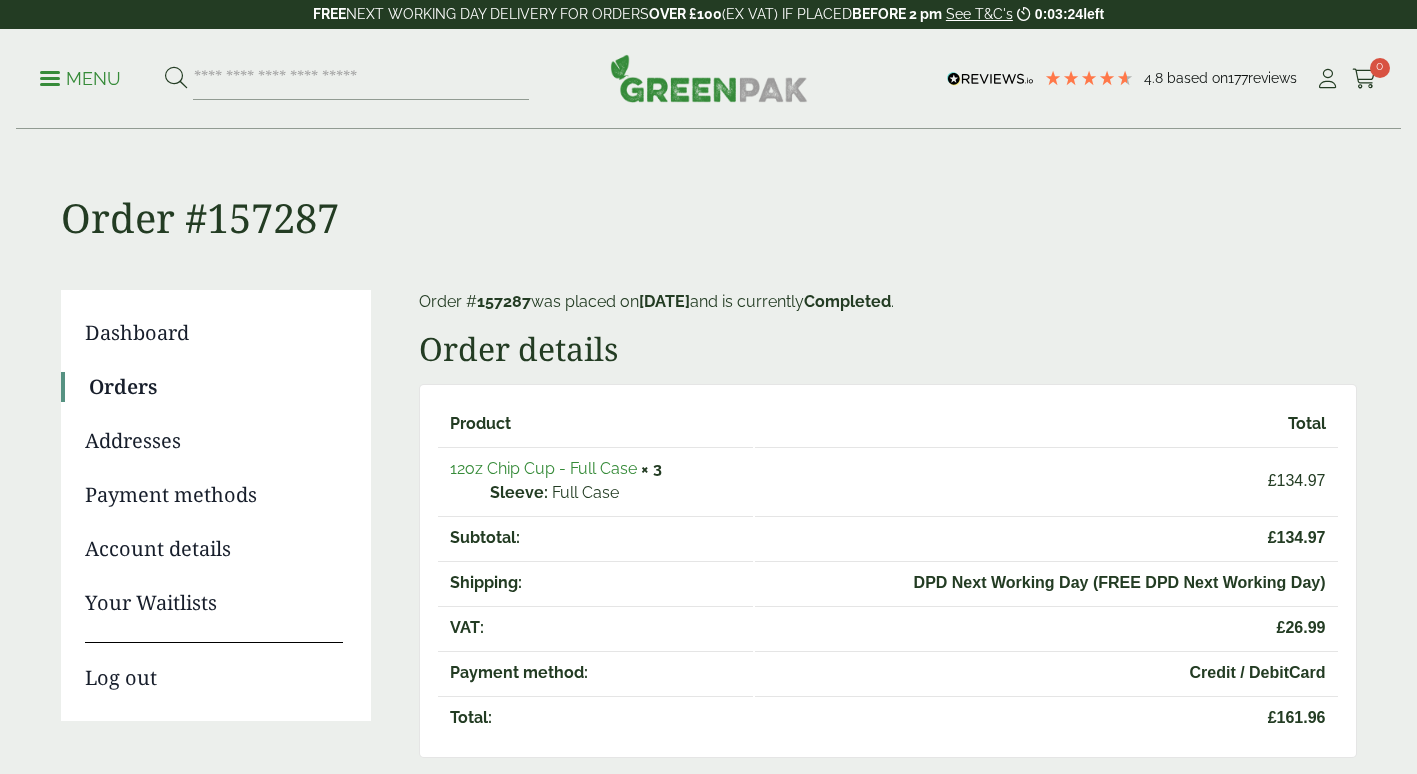 scroll, scrollTop: 132, scrollLeft: 0, axis: vertical 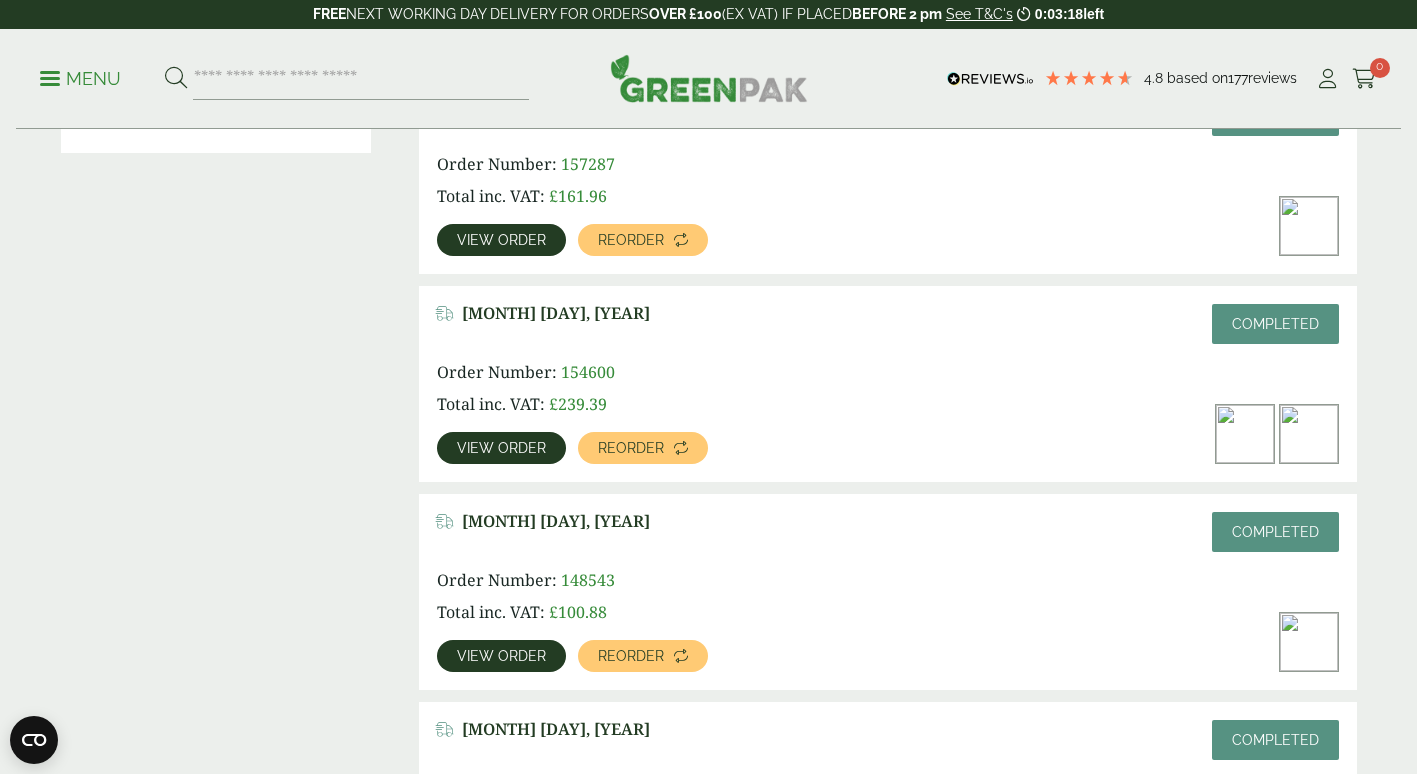 click on "View order" at bounding box center [501, 448] 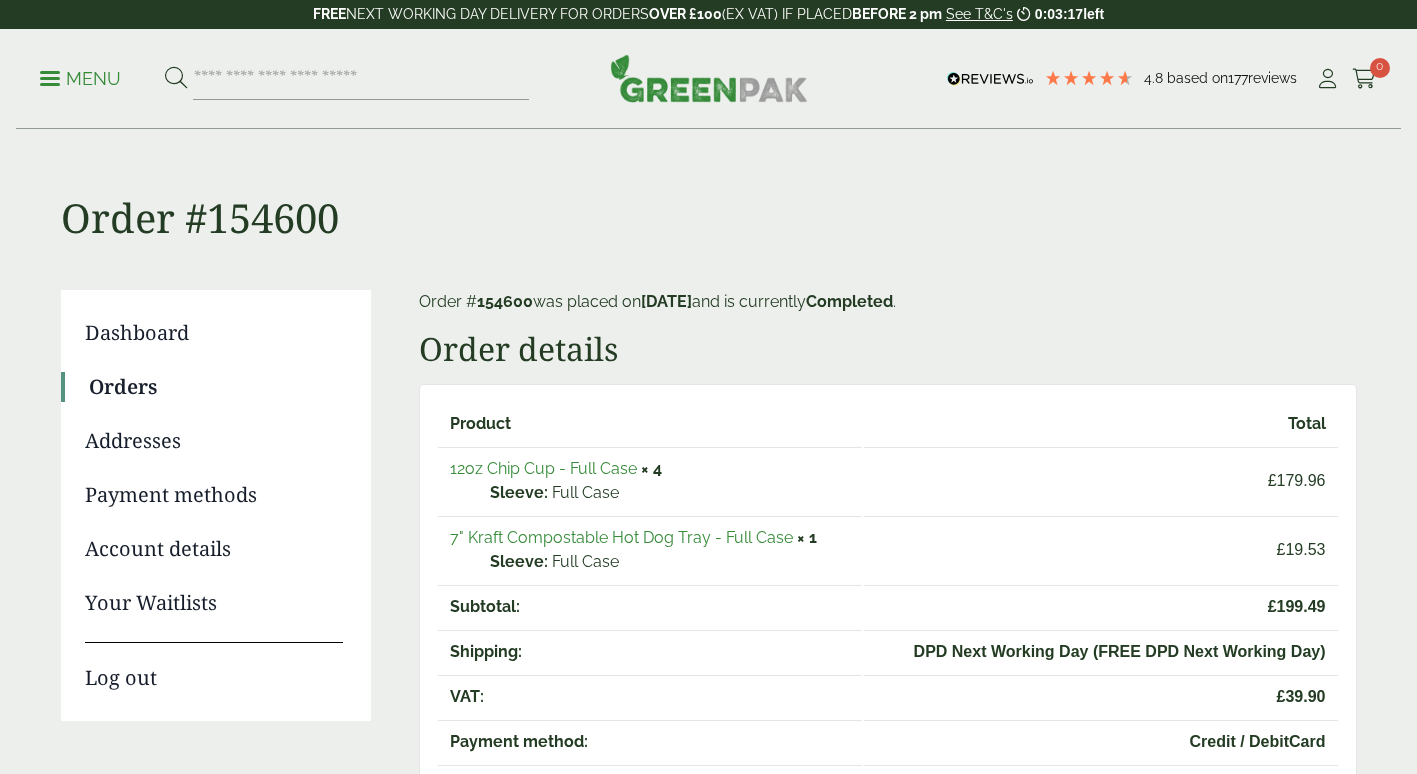 scroll, scrollTop: 100, scrollLeft: 0, axis: vertical 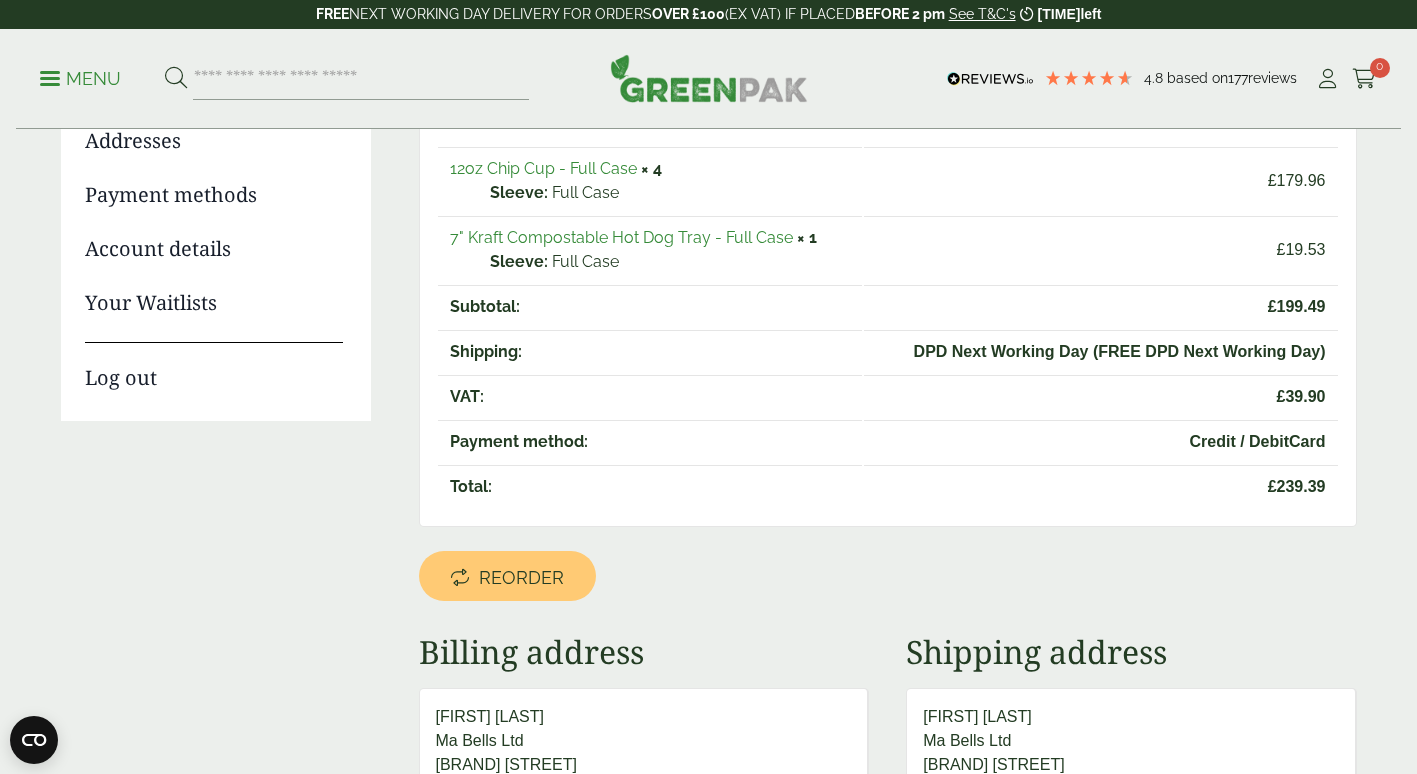 click on "7" Kraft Compostable Hot Dog Tray - Full Case" at bounding box center (621, 237) 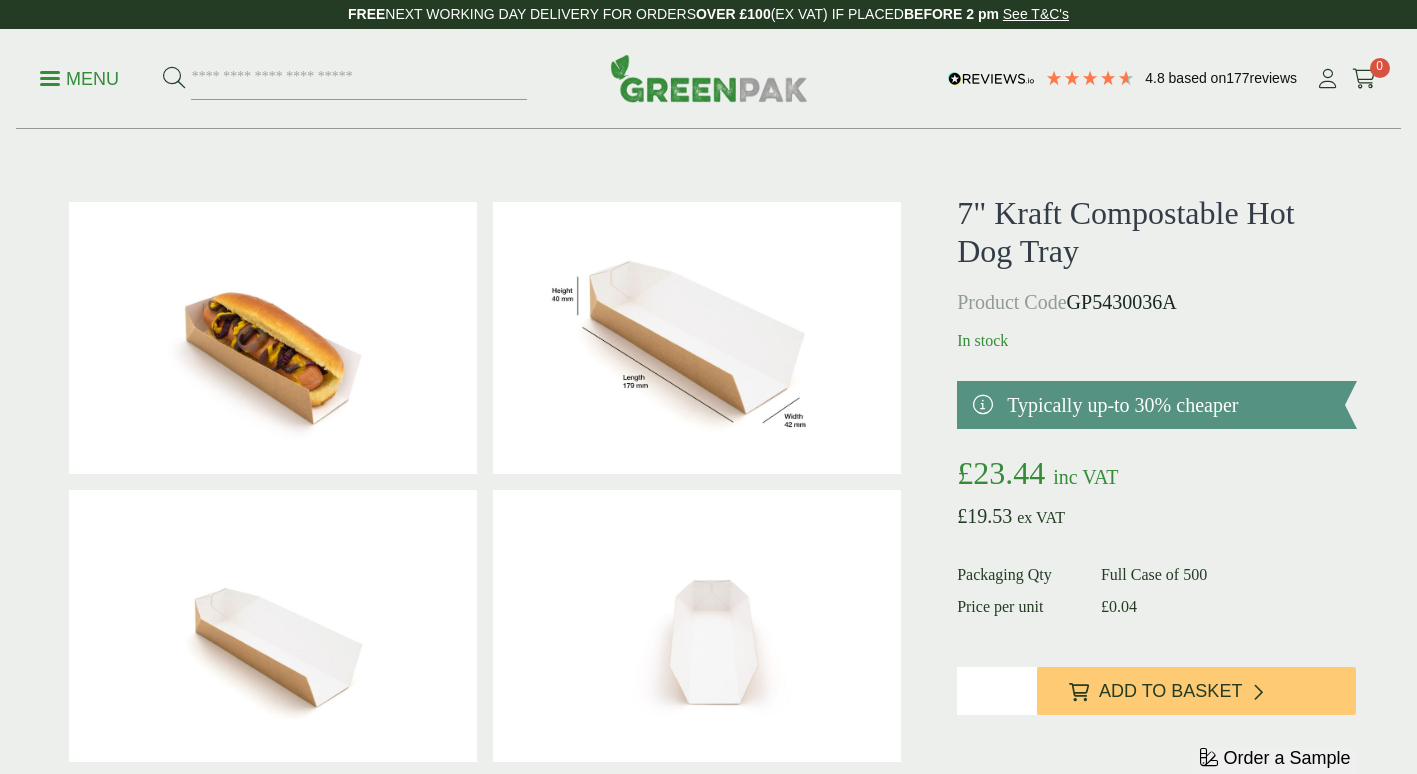 scroll, scrollTop: 0, scrollLeft: 0, axis: both 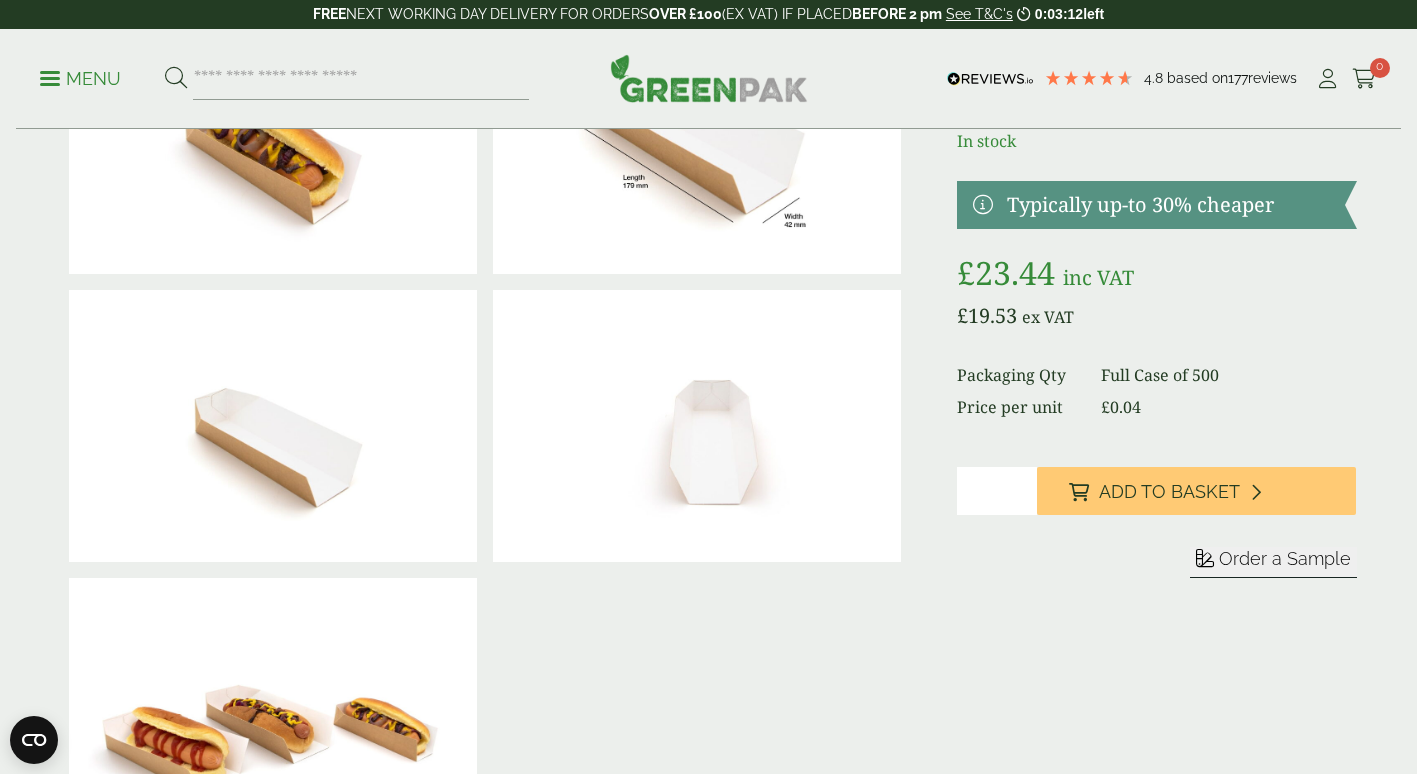 drag, startPoint x: 1000, startPoint y: 474, endPoint x: 1005, endPoint y: 486, distance: 13 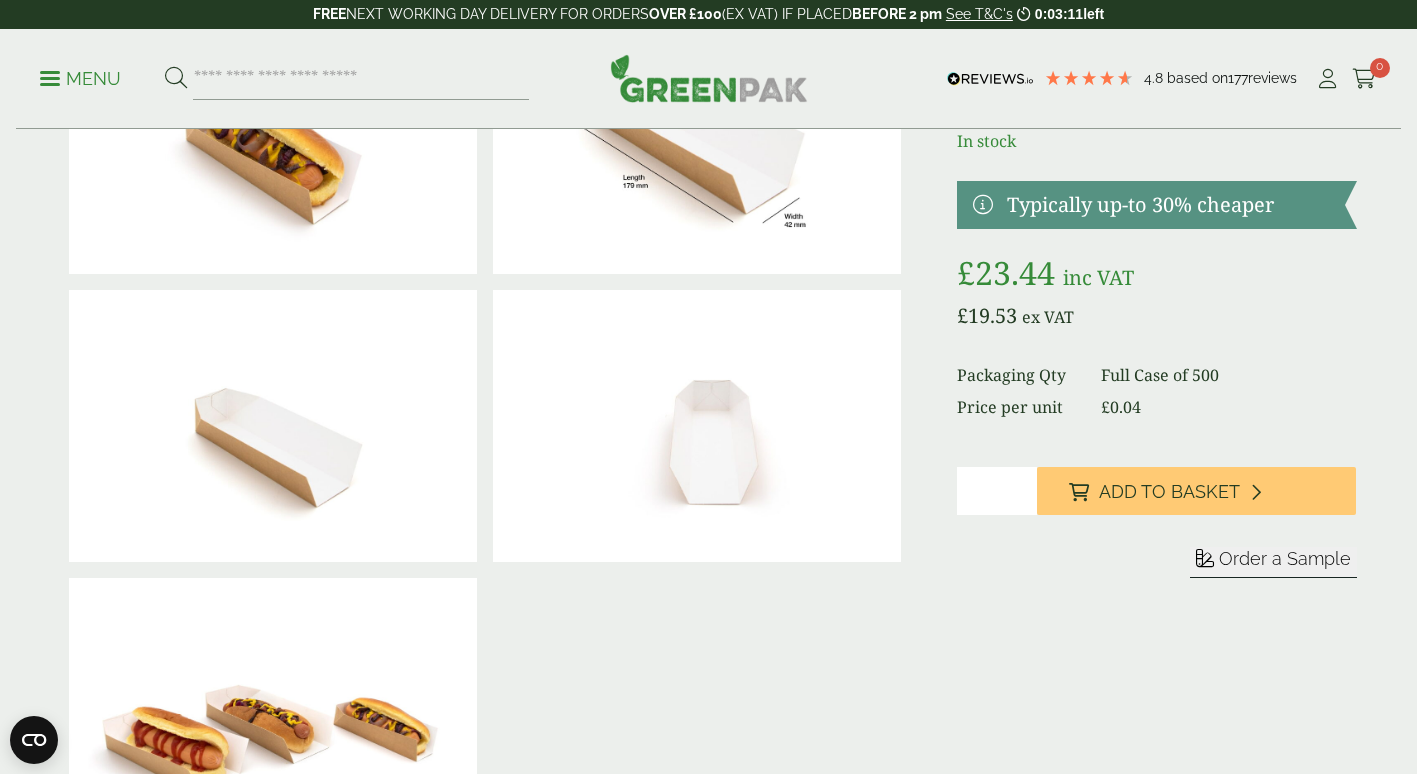 click on "*" at bounding box center [997, 491] 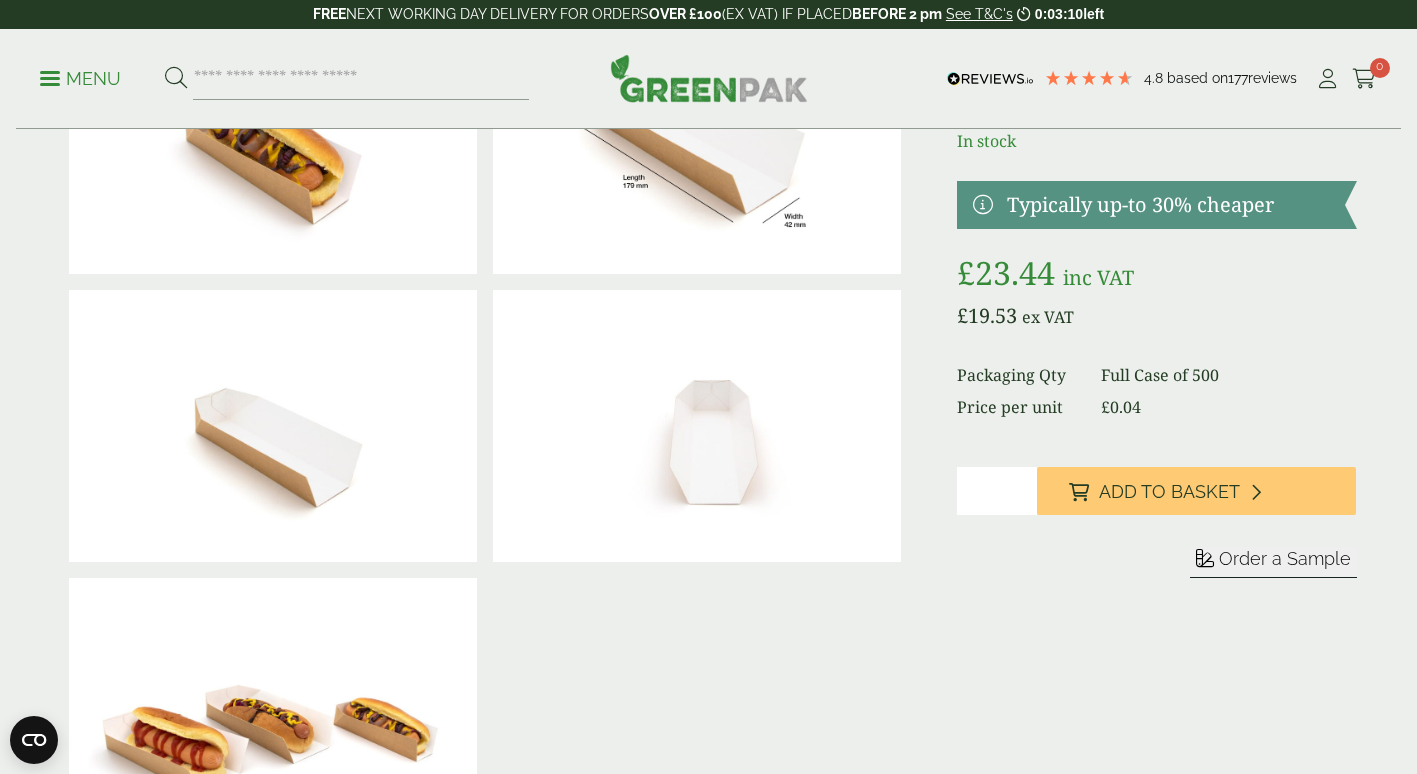 type on "*" 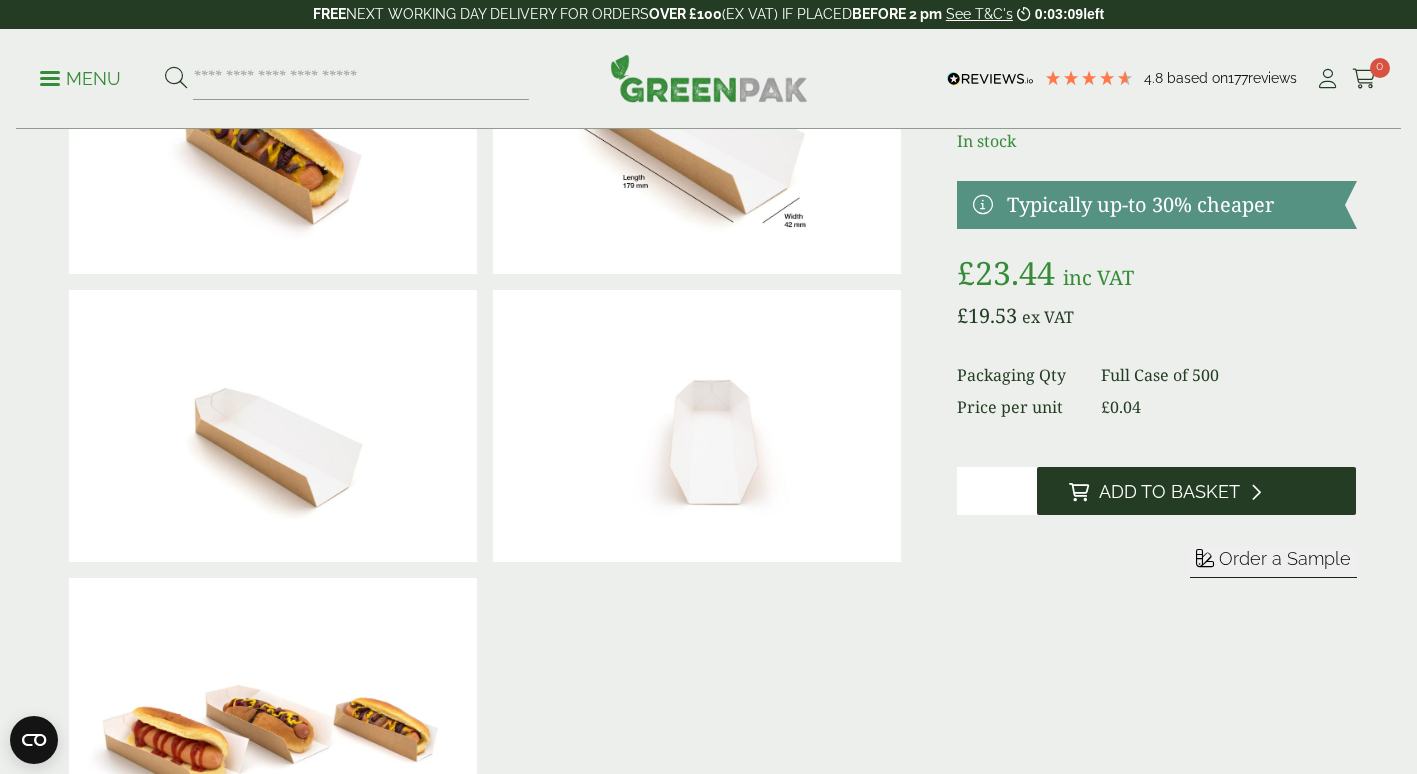 click on "Add to Basket" at bounding box center (1196, 491) 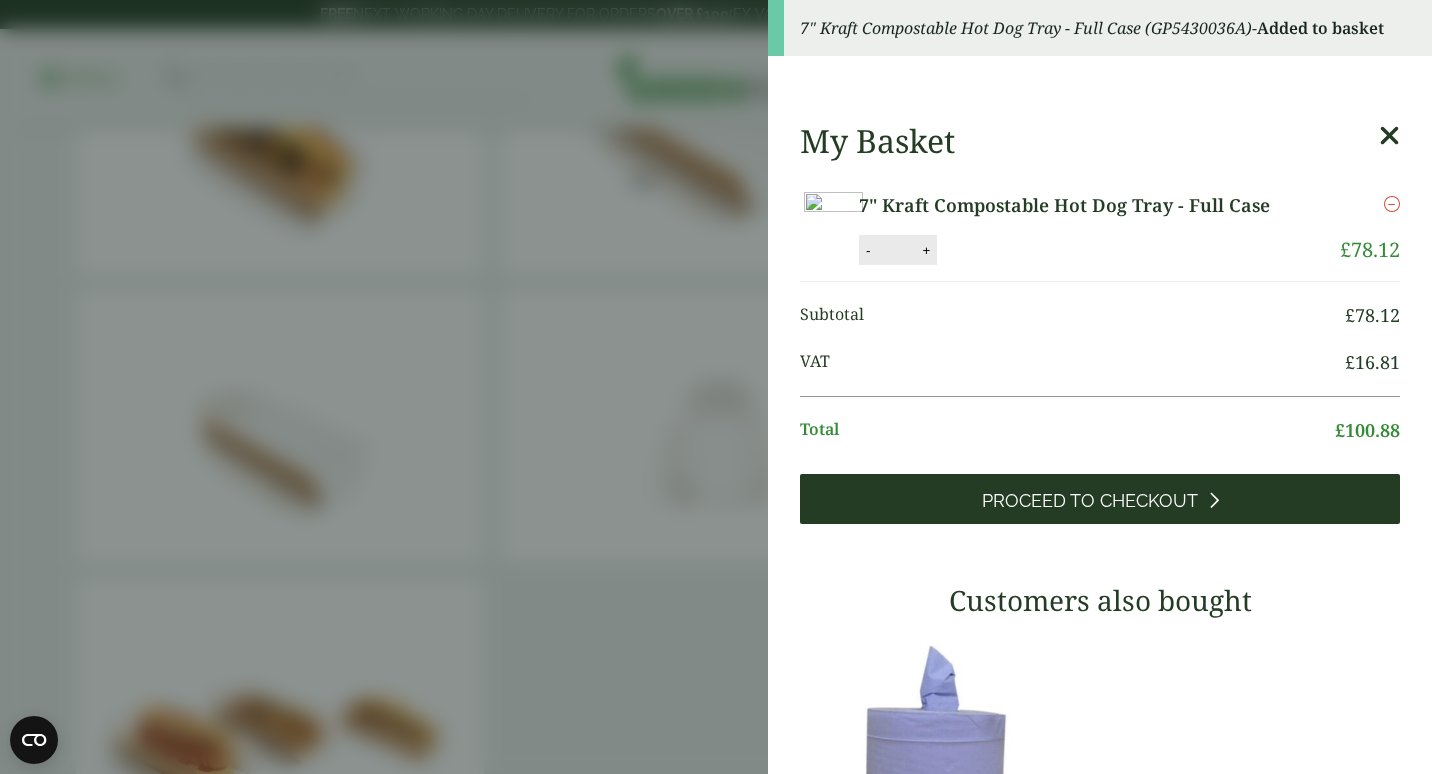 click on "Proceed to Checkout" at bounding box center (1090, 501) 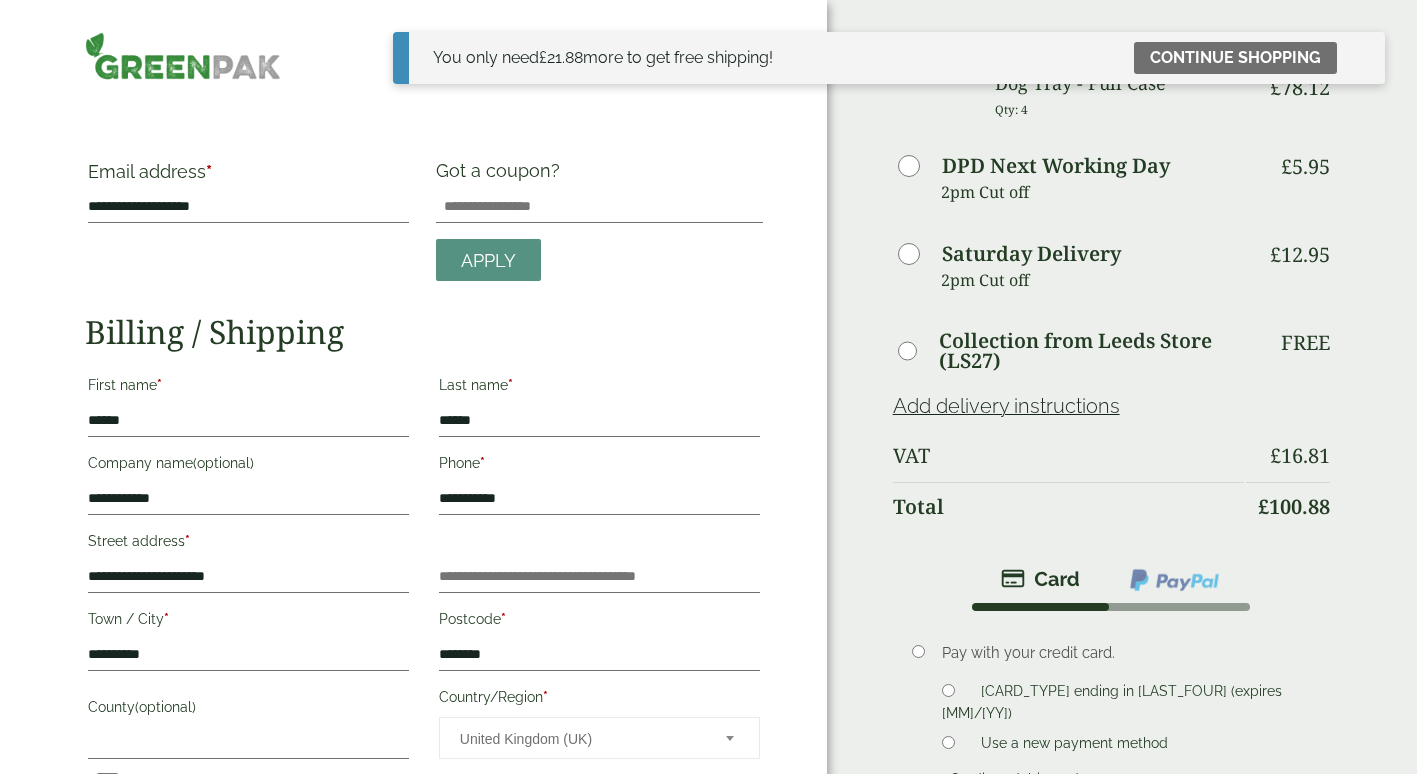 scroll, scrollTop: 0, scrollLeft: 0, axis: both 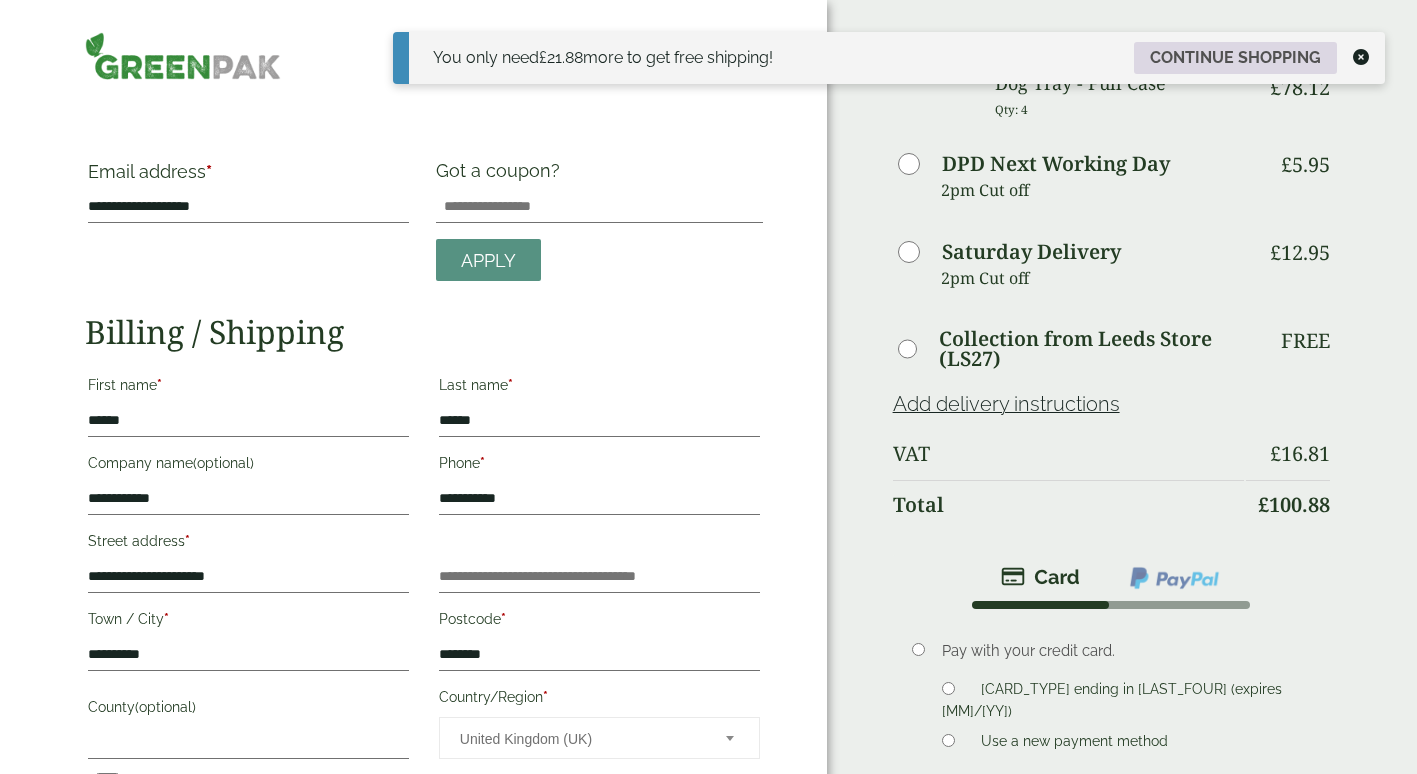 drag, startPoint x: 1212, startPoint y: 48, endPoint x: 1218, endPoint y: 57, distance: 10.816654 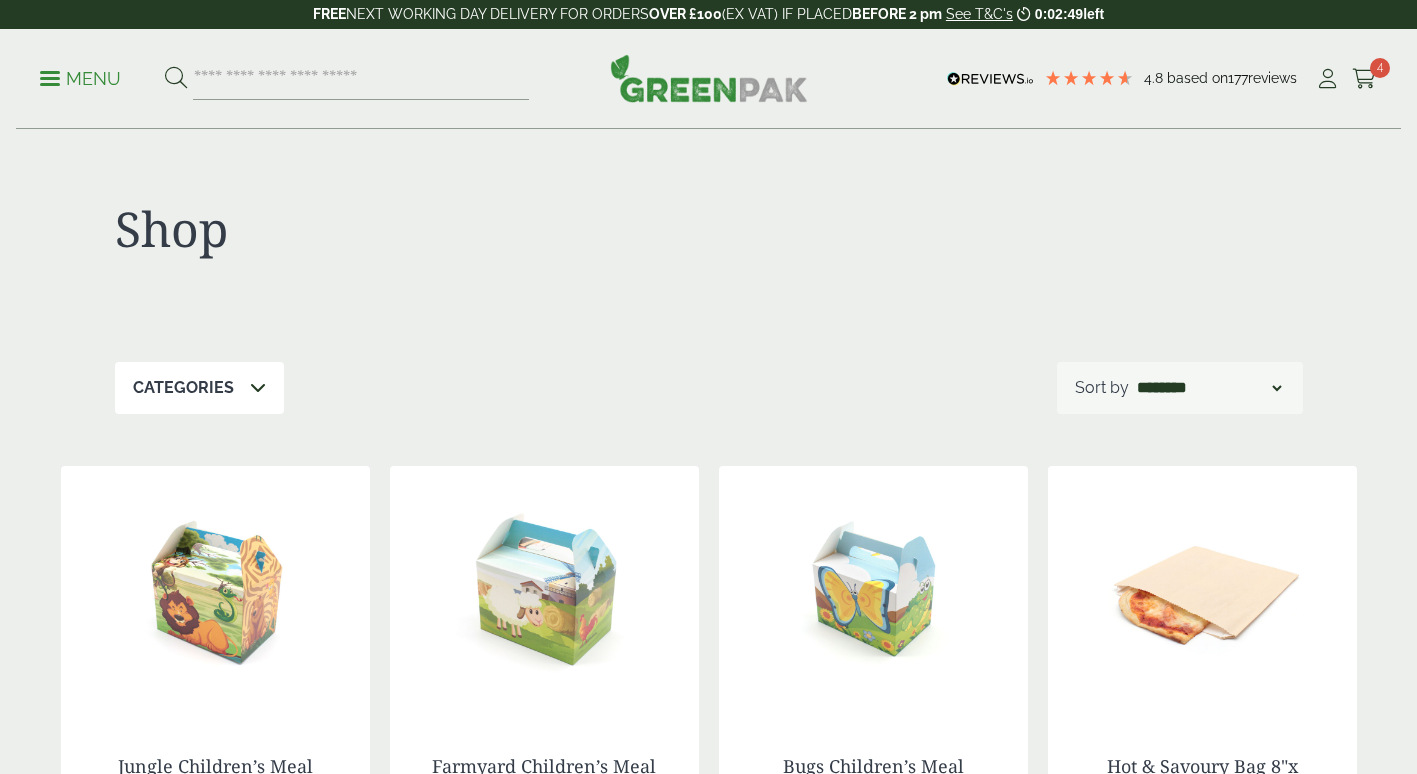 scroll, scrollTop: 0, scrollLeft: 0, axis: both 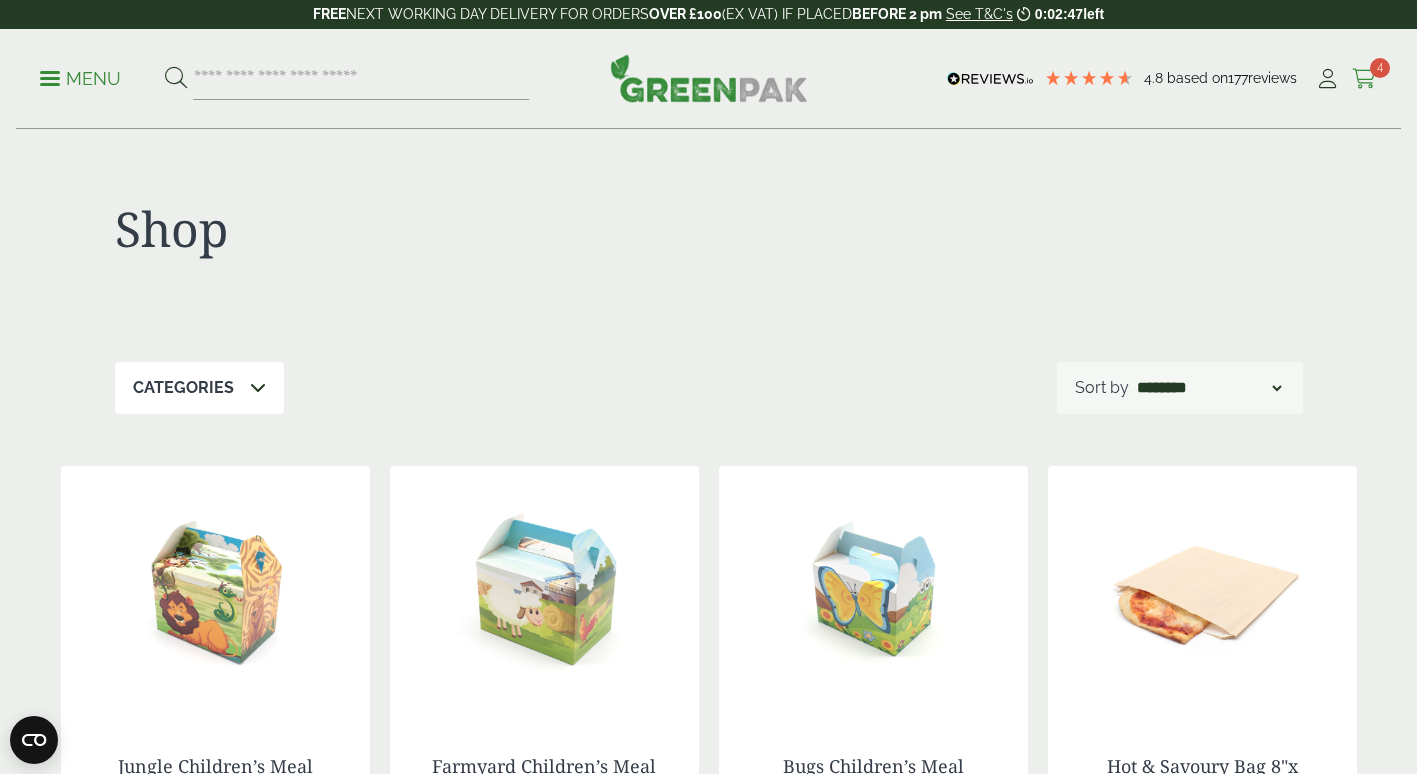 click at bounding box center [1364, 79] 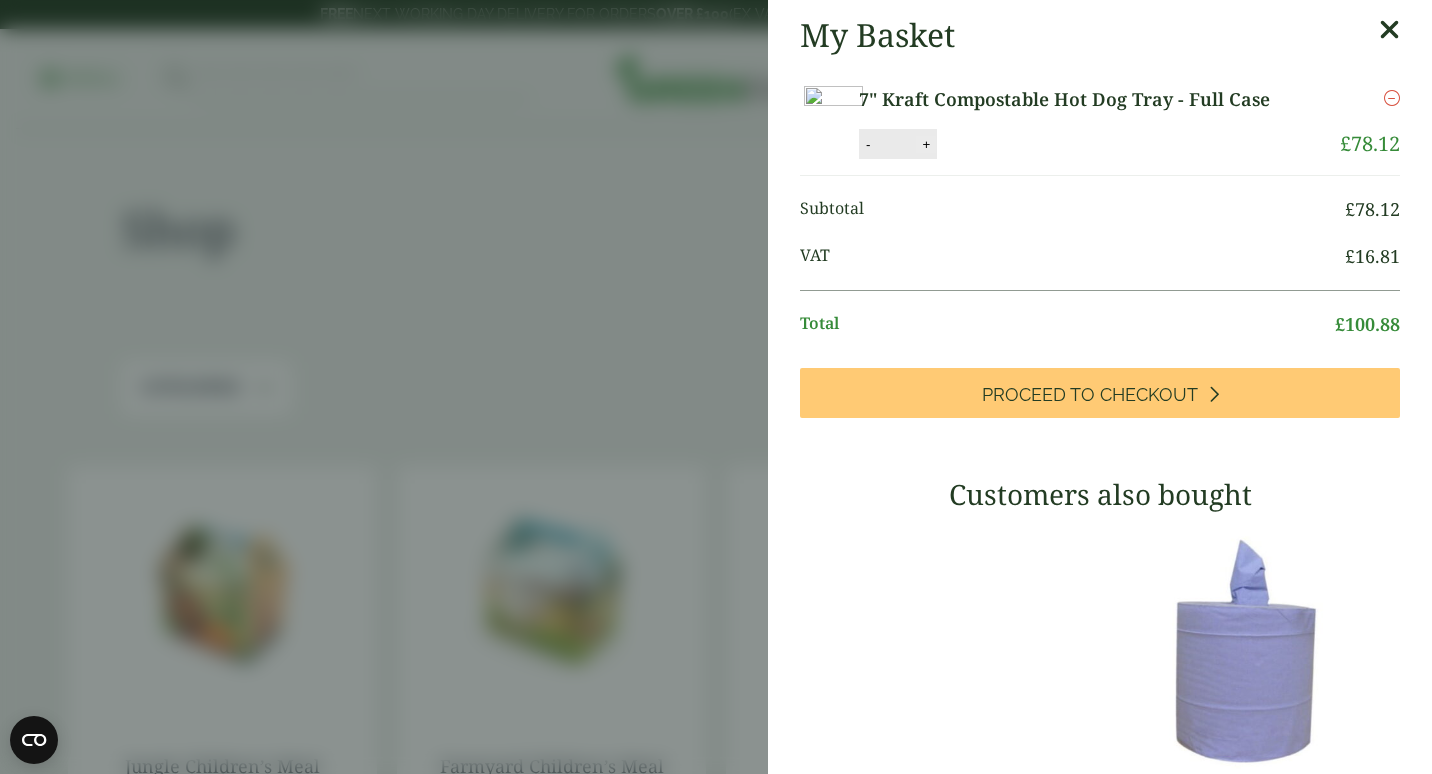 click on "+" at bounding box center (926, 144) 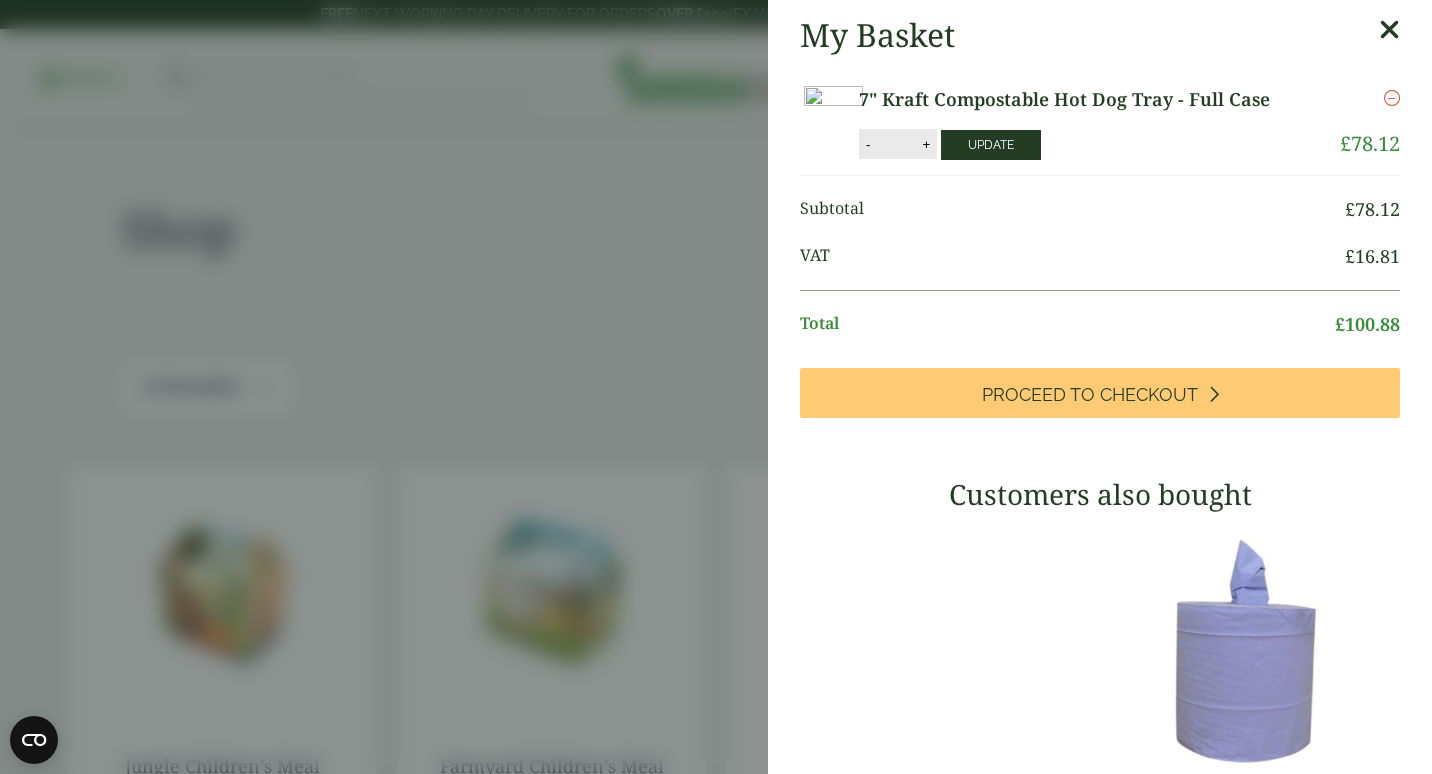 click on "Update" at bounding box center [991, 145] 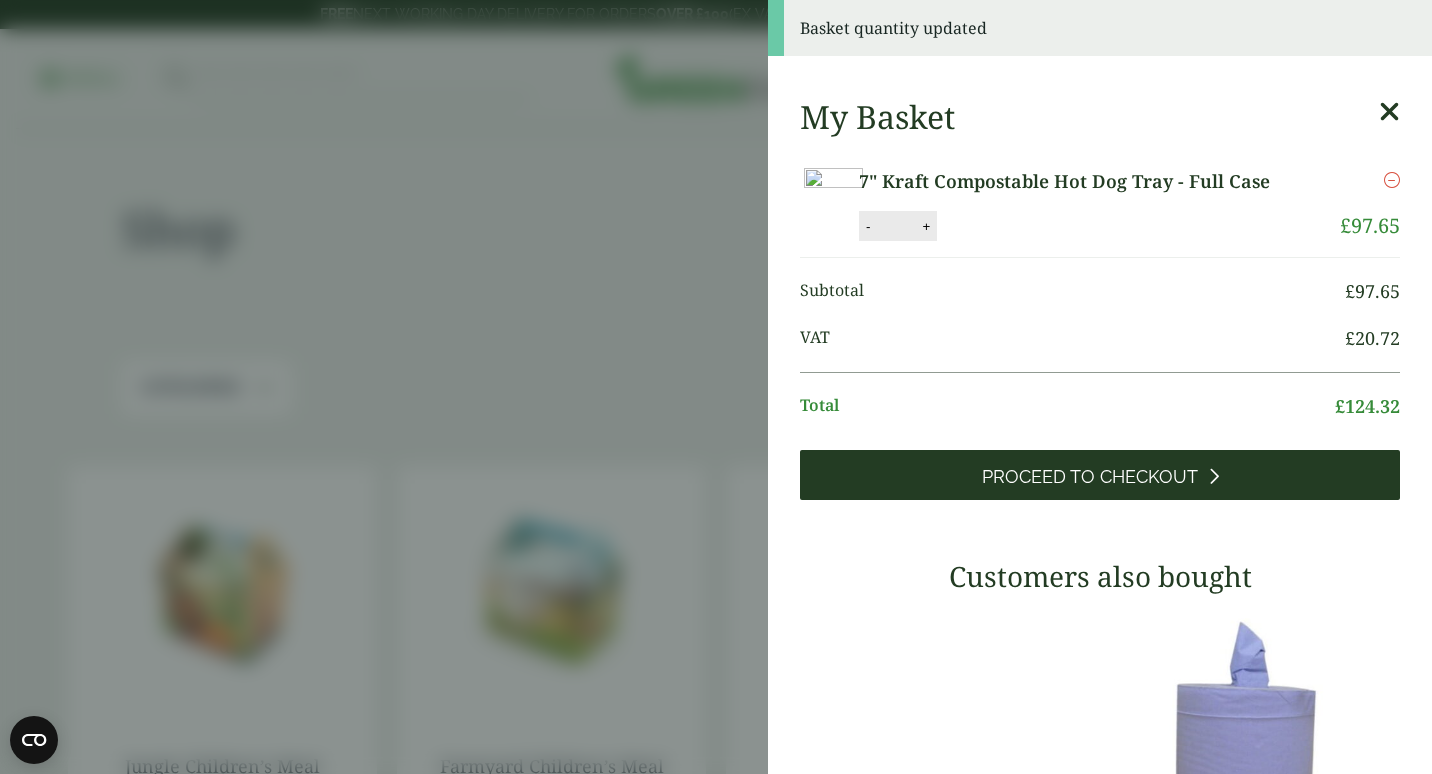 click on "Proceed to Checkout" at bounding box center (1090, 477) 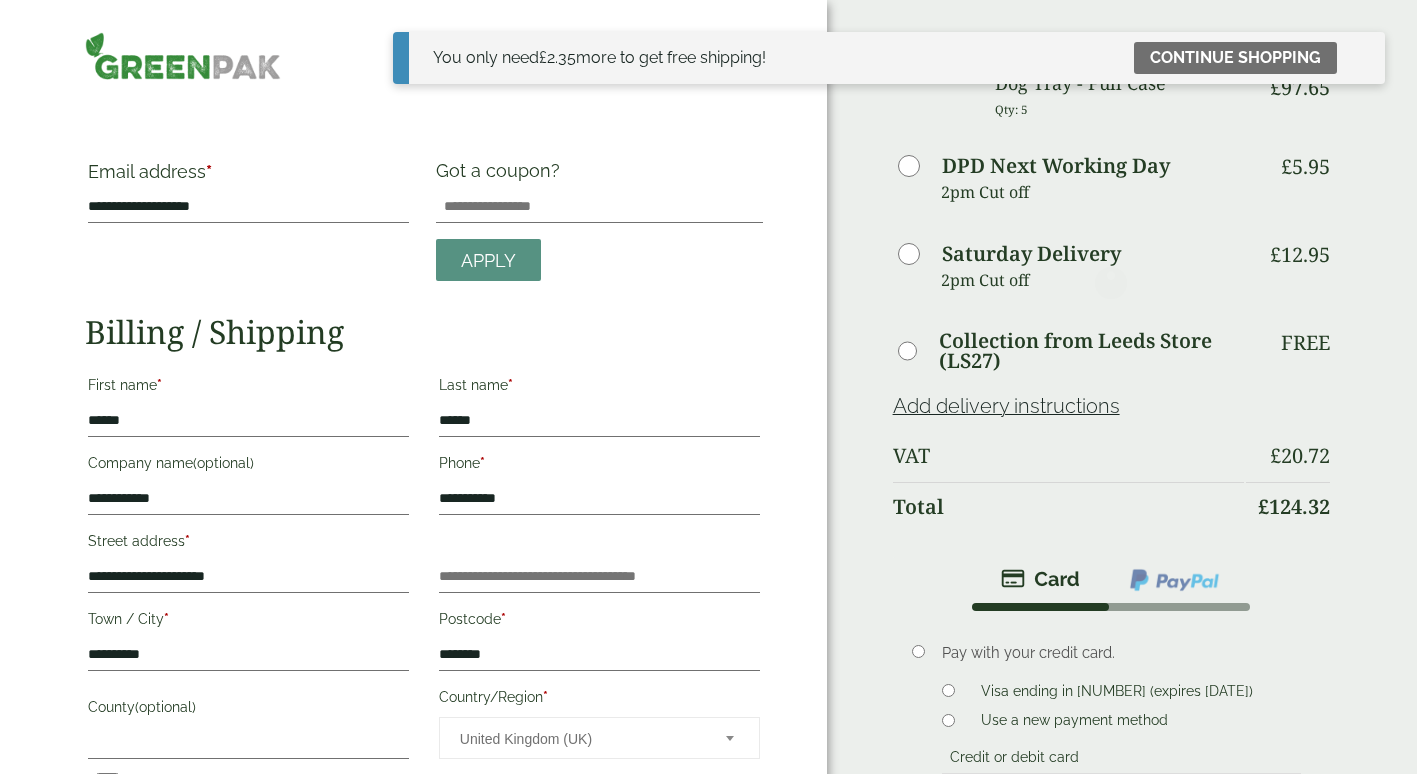 scroll, scrollTop: 0, scrollLeft: 0, axis: both 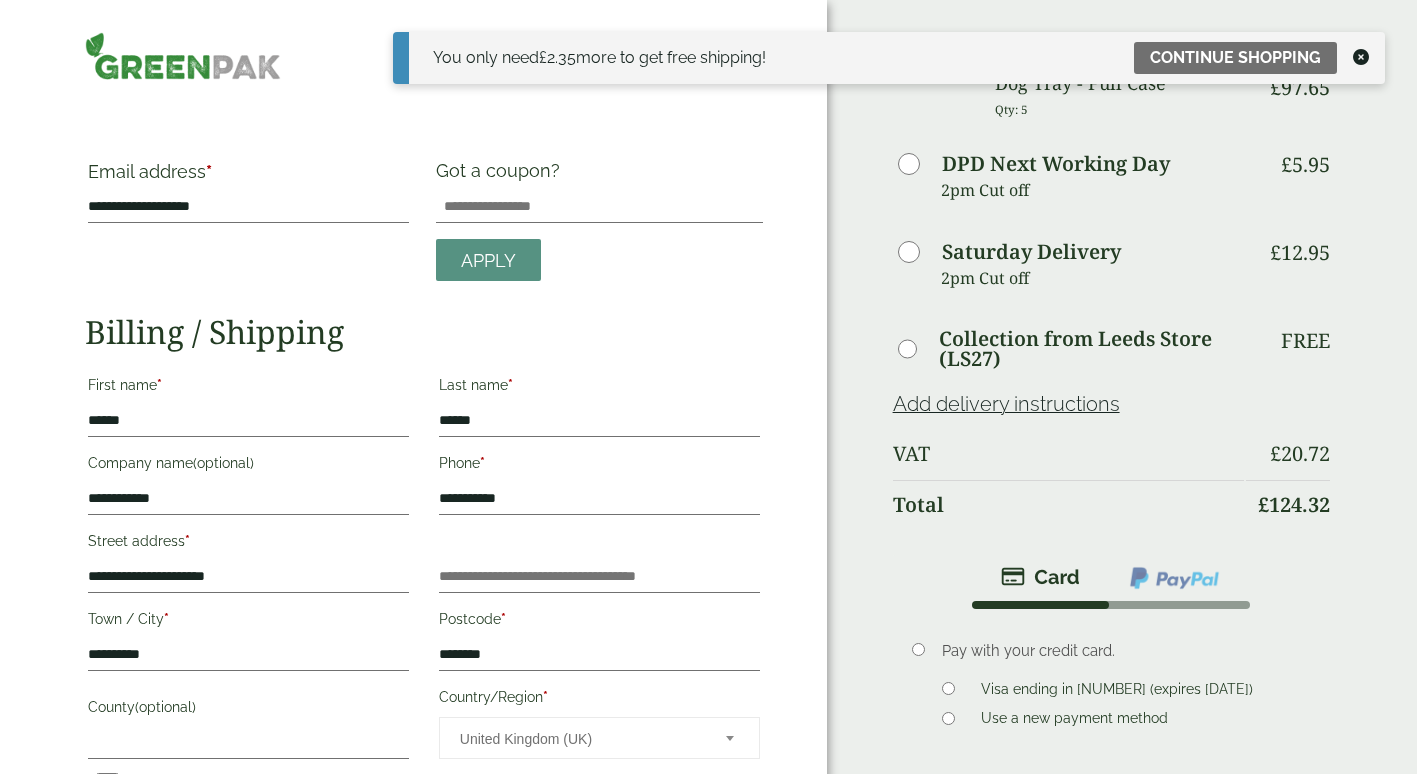 click at bounding box center [1361, 57] 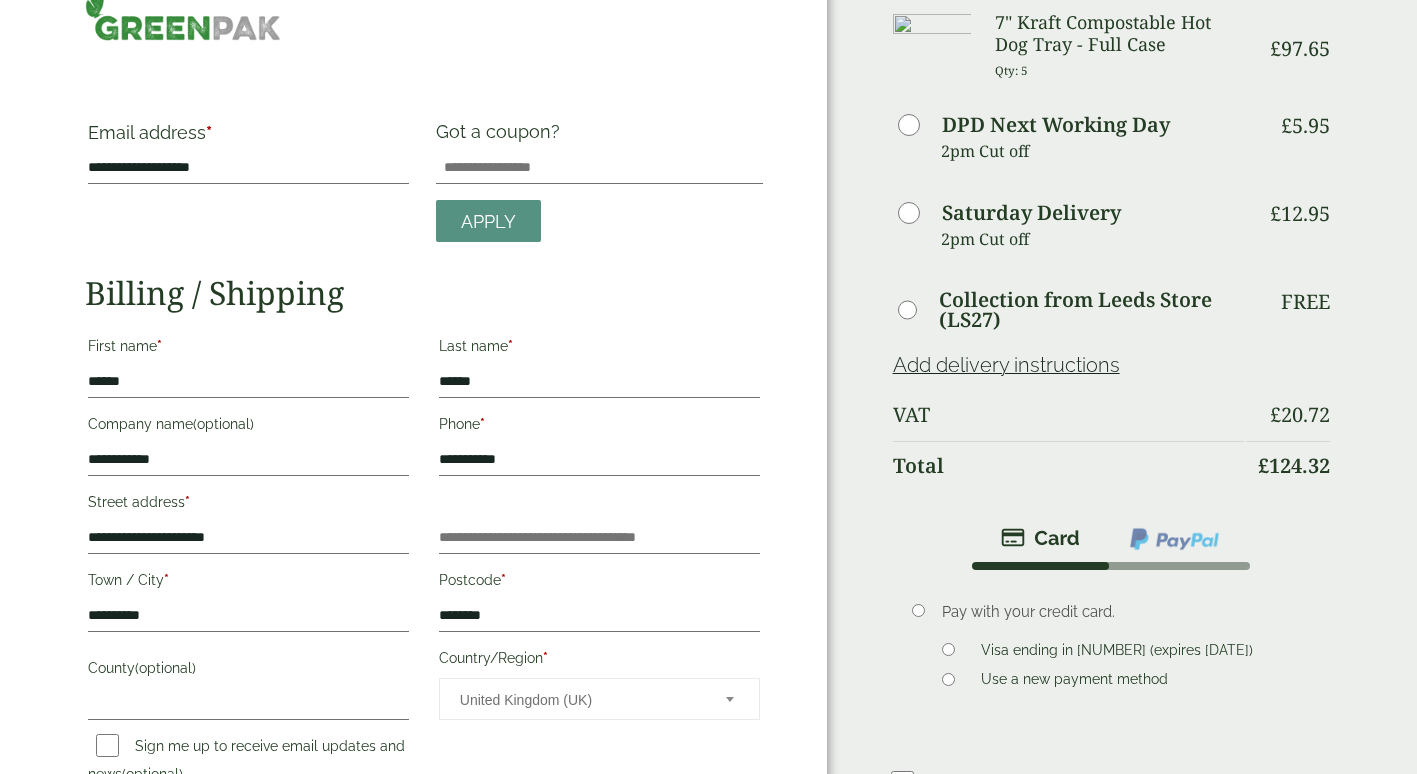 scroll, scrollTop: 0, scrollLeft: 0, axis: both 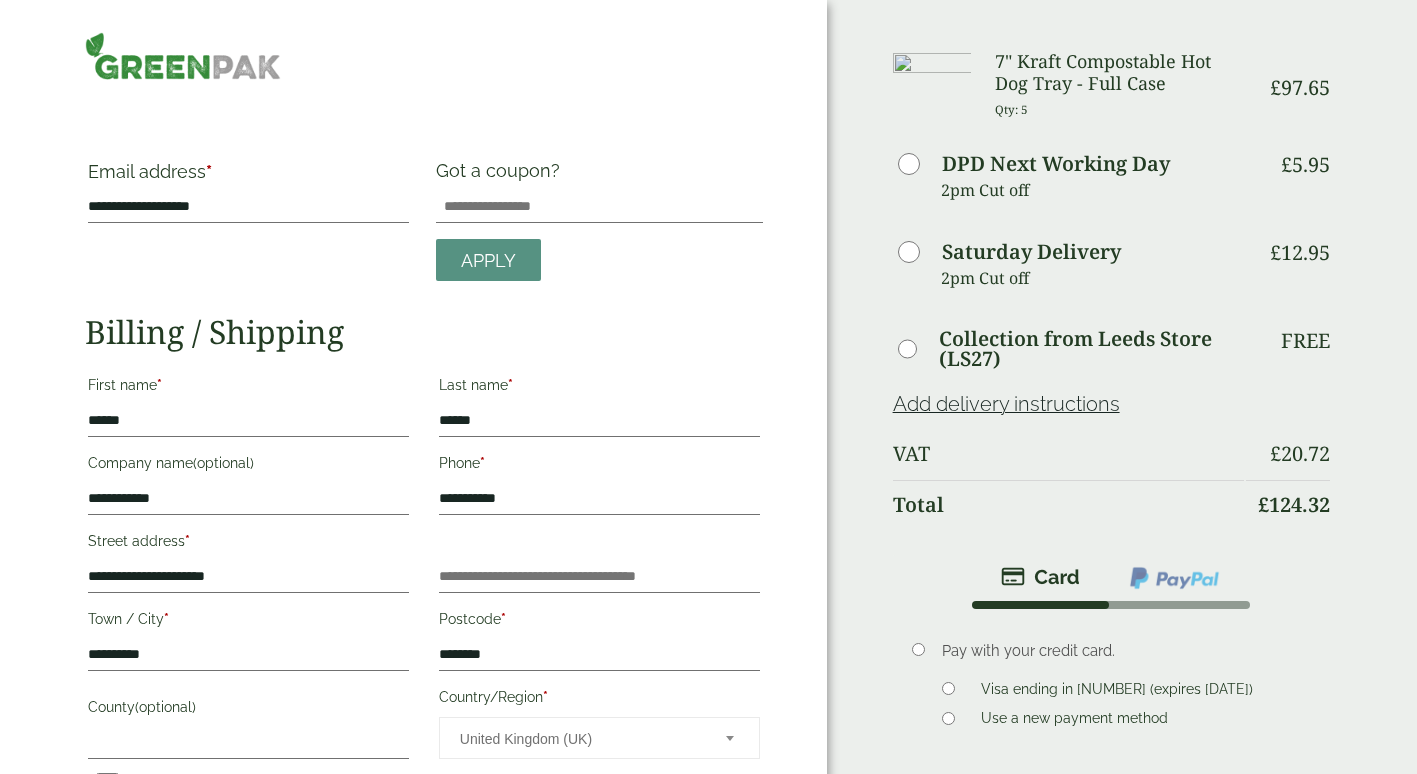 click on "7" Kraft Compostable Hot Dog Tray - Full Case" at bounding box center (1119, 72) 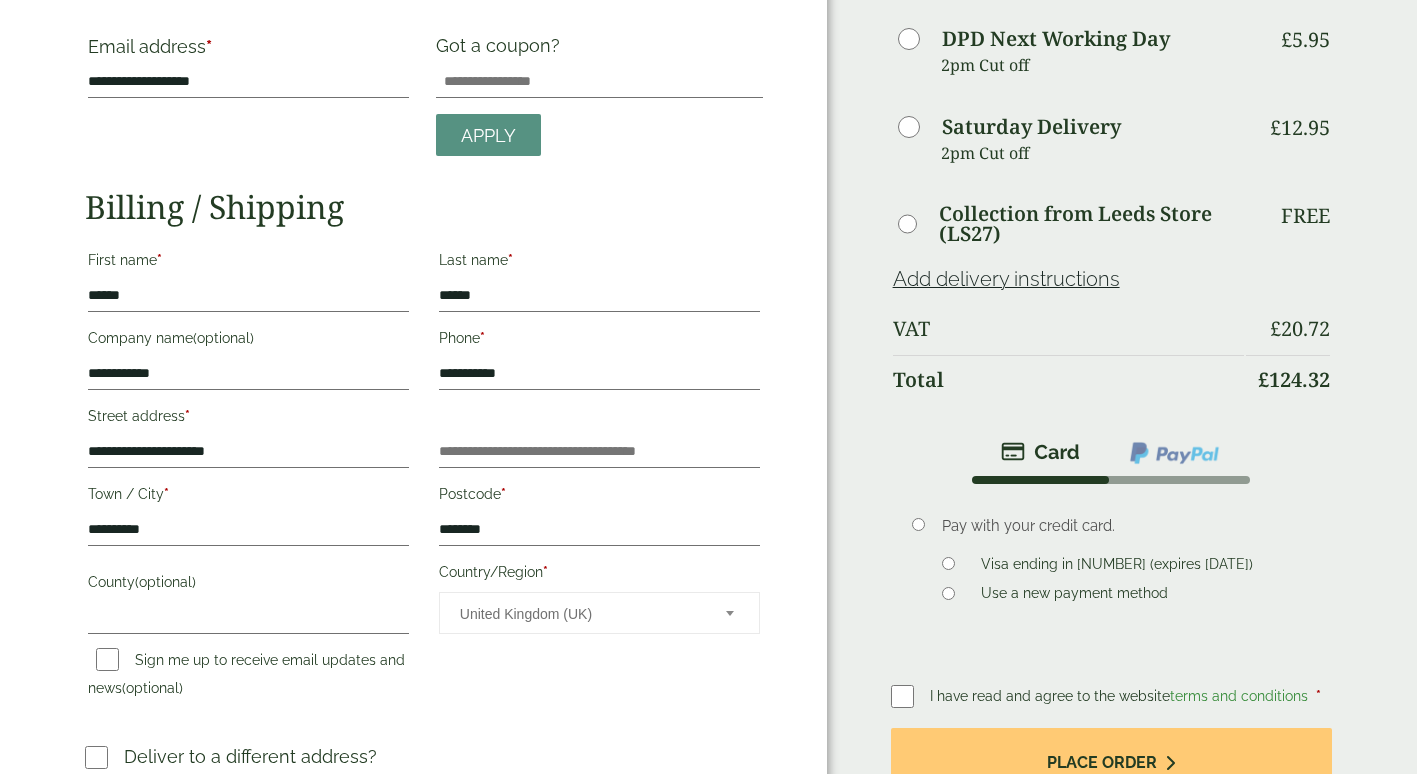 scroll, scrollTop: 0, scrollLeft: 0, axis: both 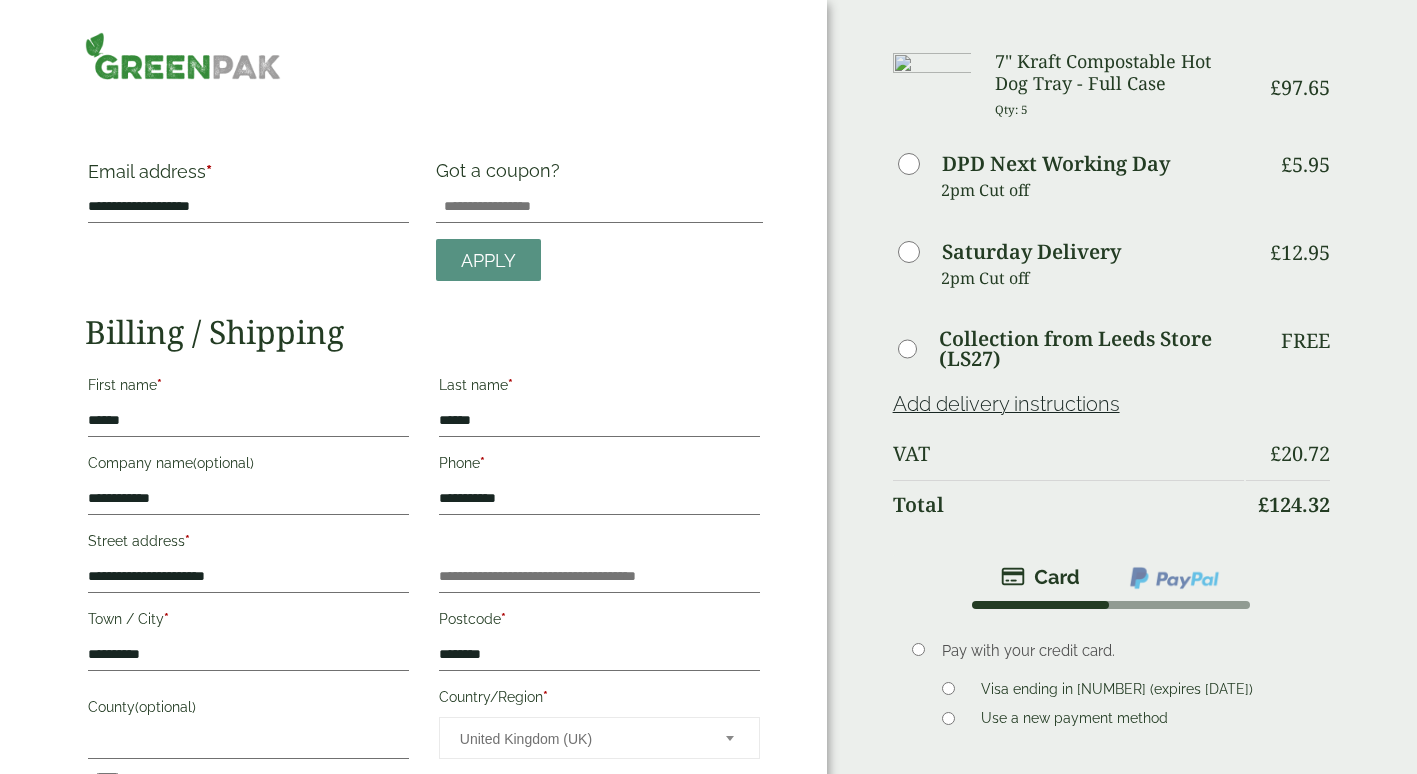 drag, startPoint x: 1106, startPoint y: 64, endPoint x: 1088, endPoint y: 68, distance: 18.439089 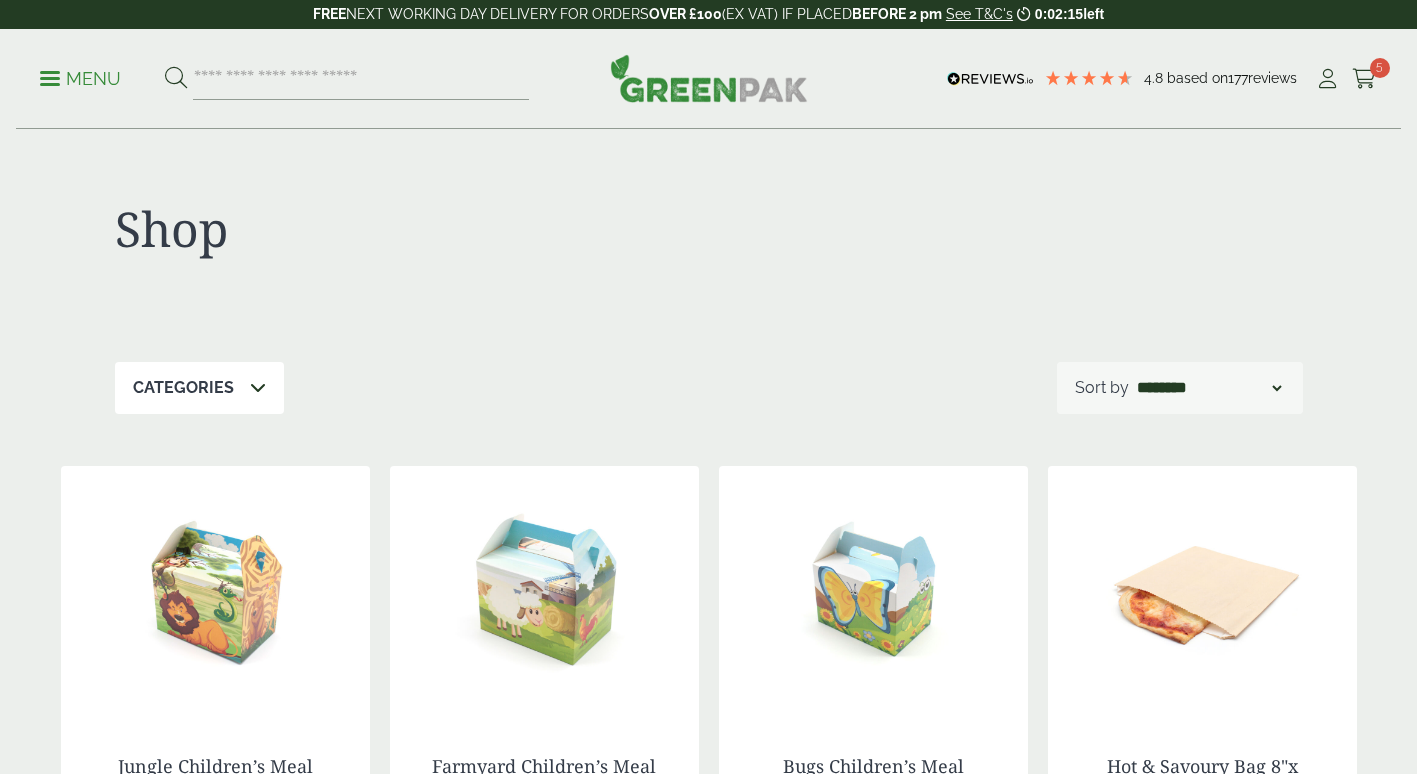 scroll, scrollTop: 0, scrollLeft: 0, axis: both 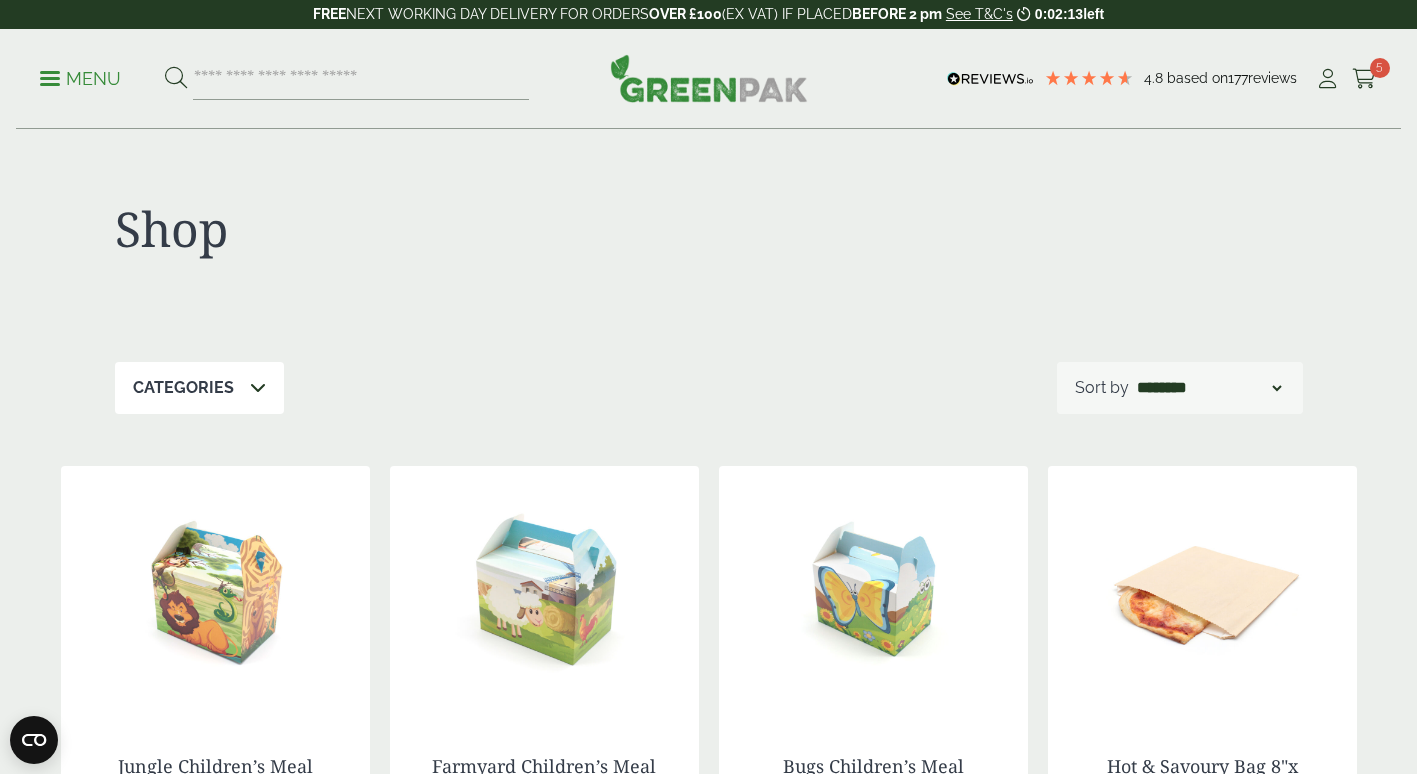 click at bounding box center [1364, 79] 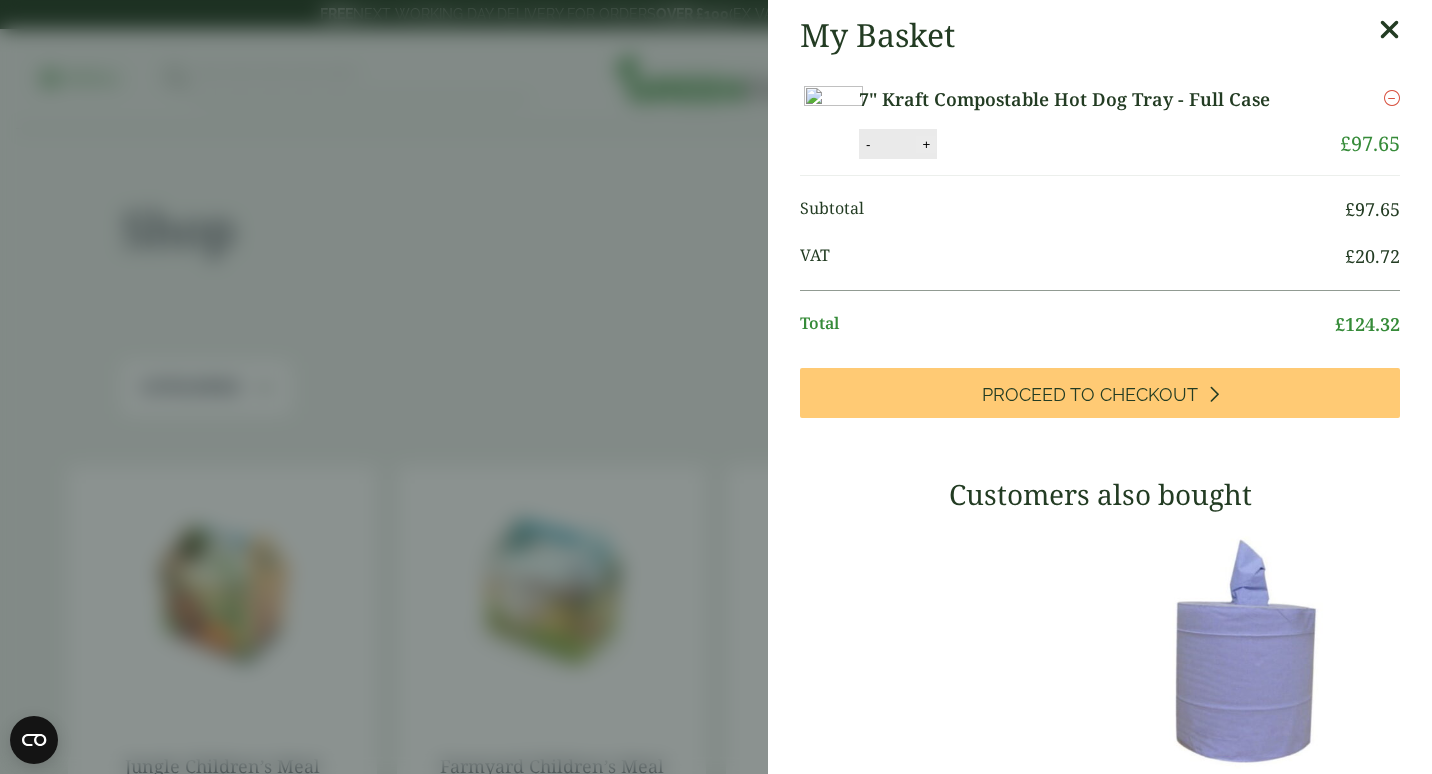 click on "+" at bounding box center (926, 144) 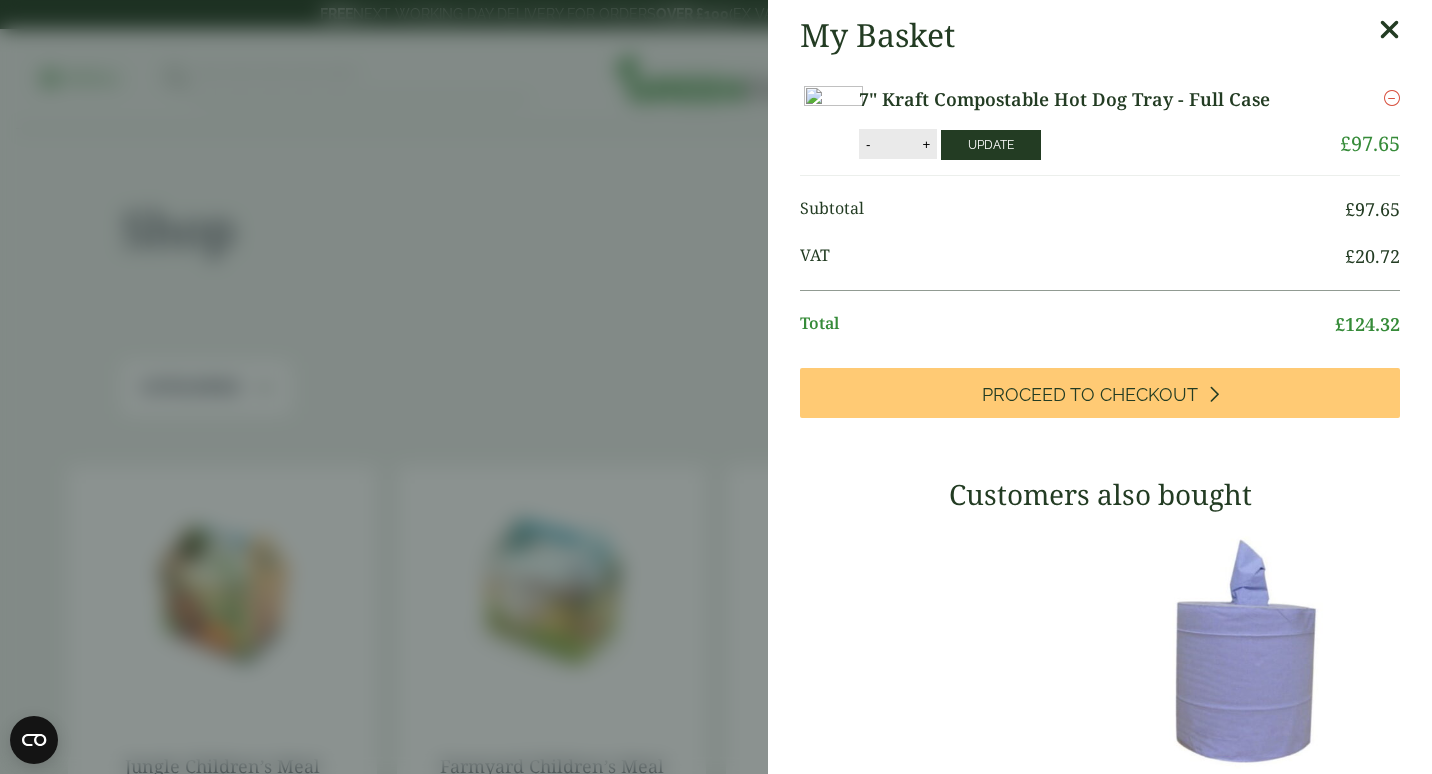 click on "Update" at bounding box center (991, 145) 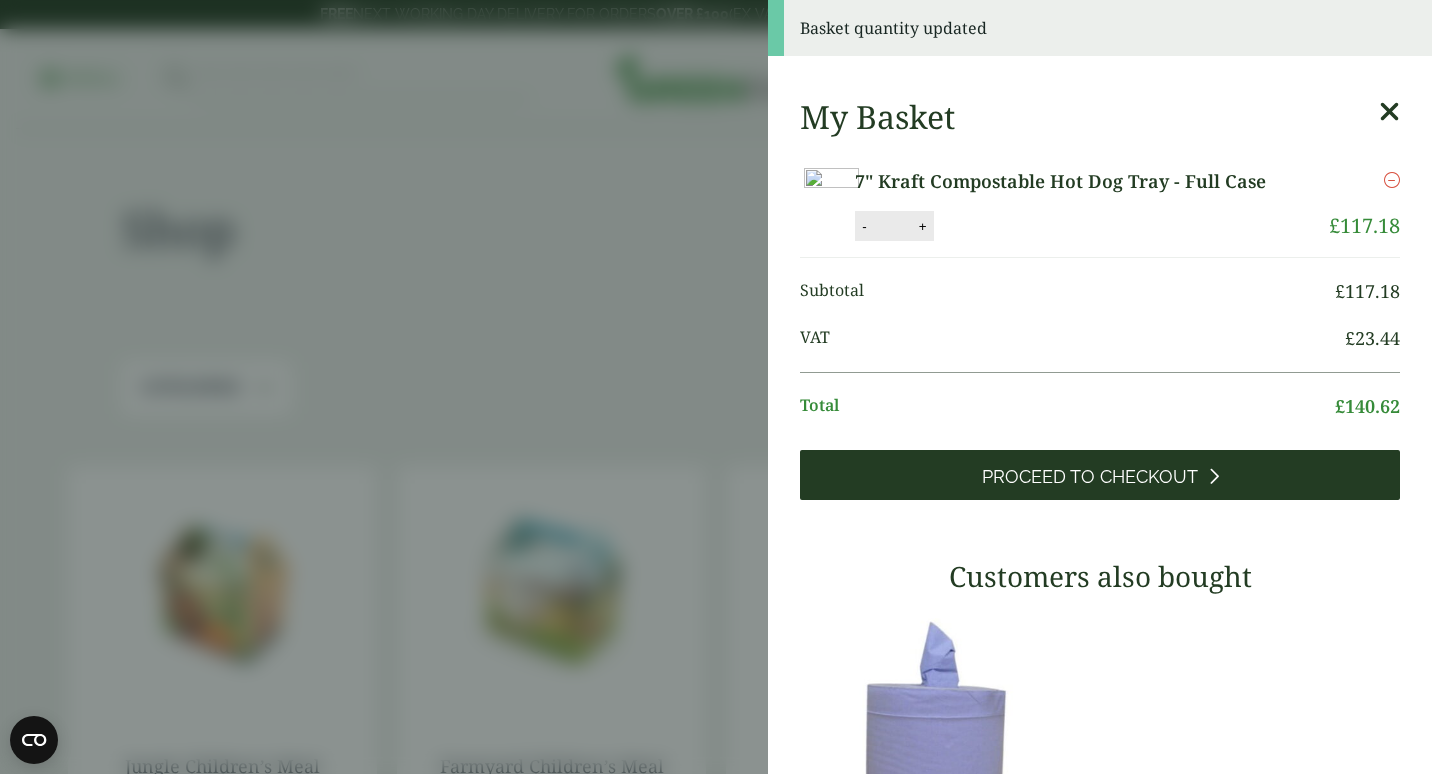 click on "Proceed to Checkout" at bounding box center [1090, 477] 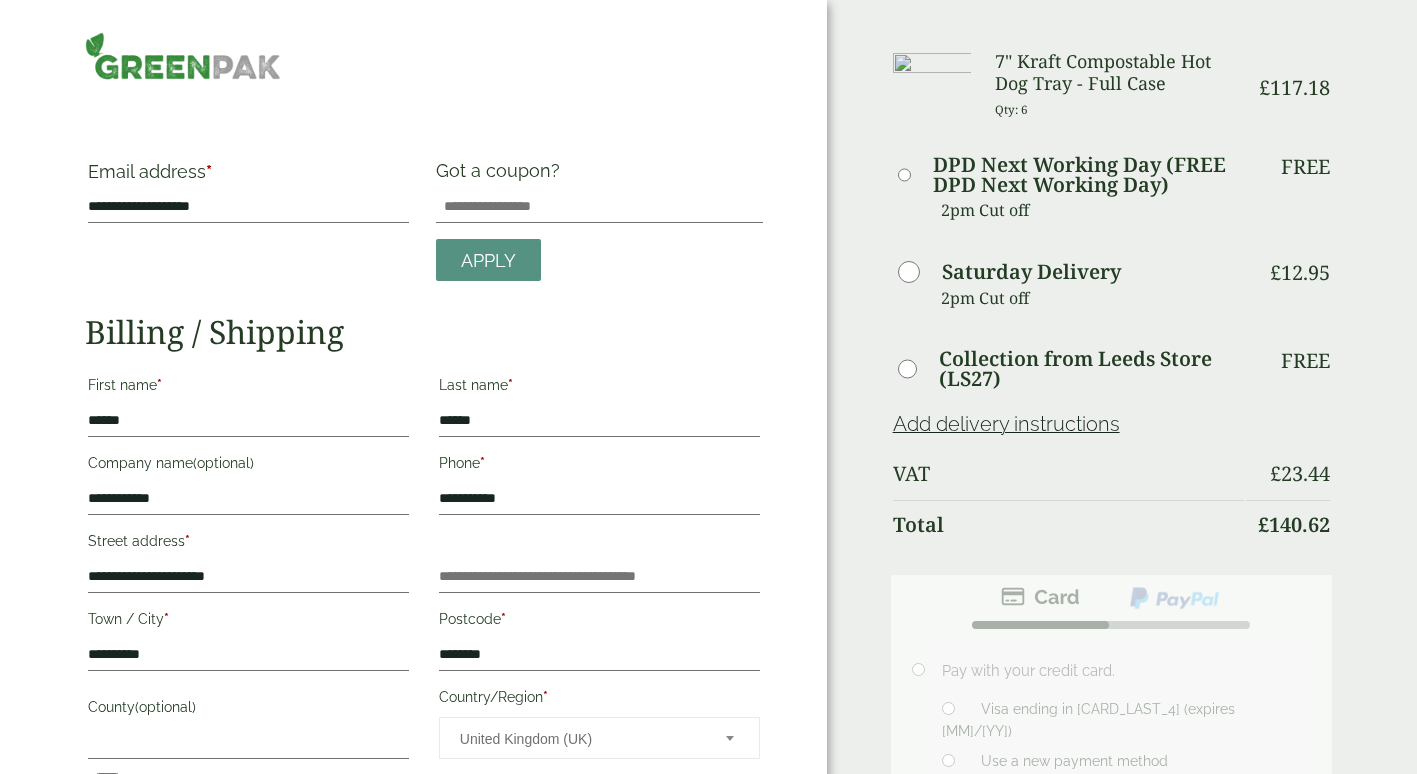 scroll, scrollTop: 0, scrollLeft: 0, axis: both 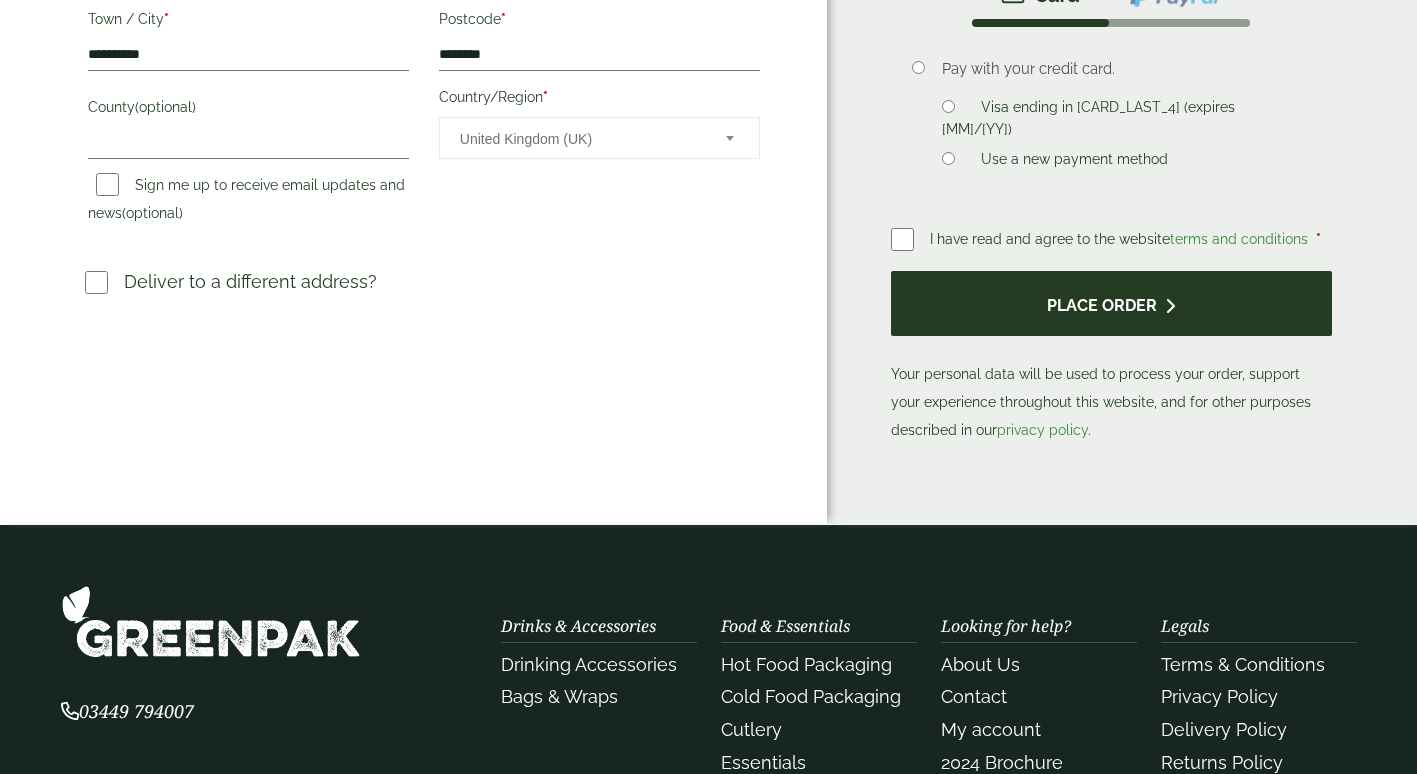 click on "Place order" at bounding box center [1111, 303] 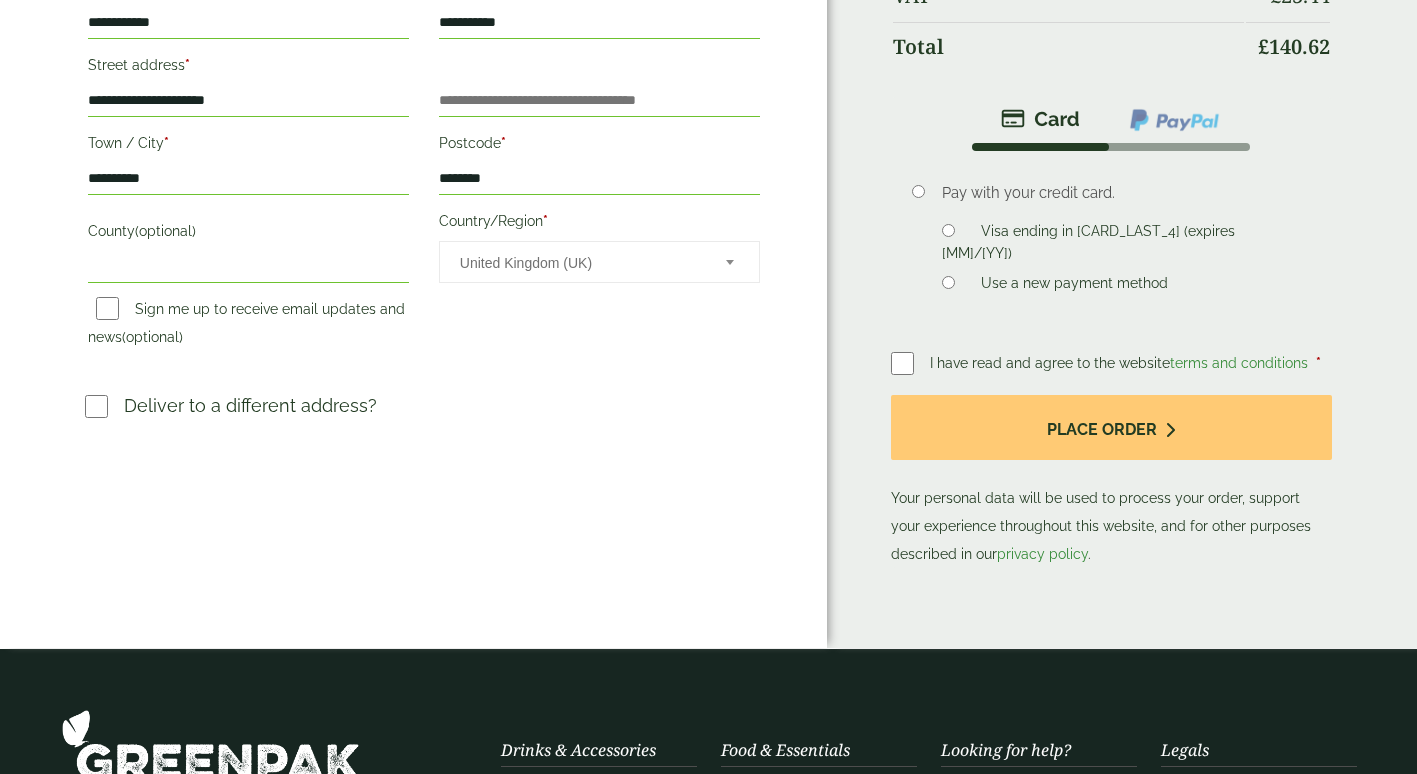 scroll, scrollTop: 500, scrollLeft: 0, axis: vertical 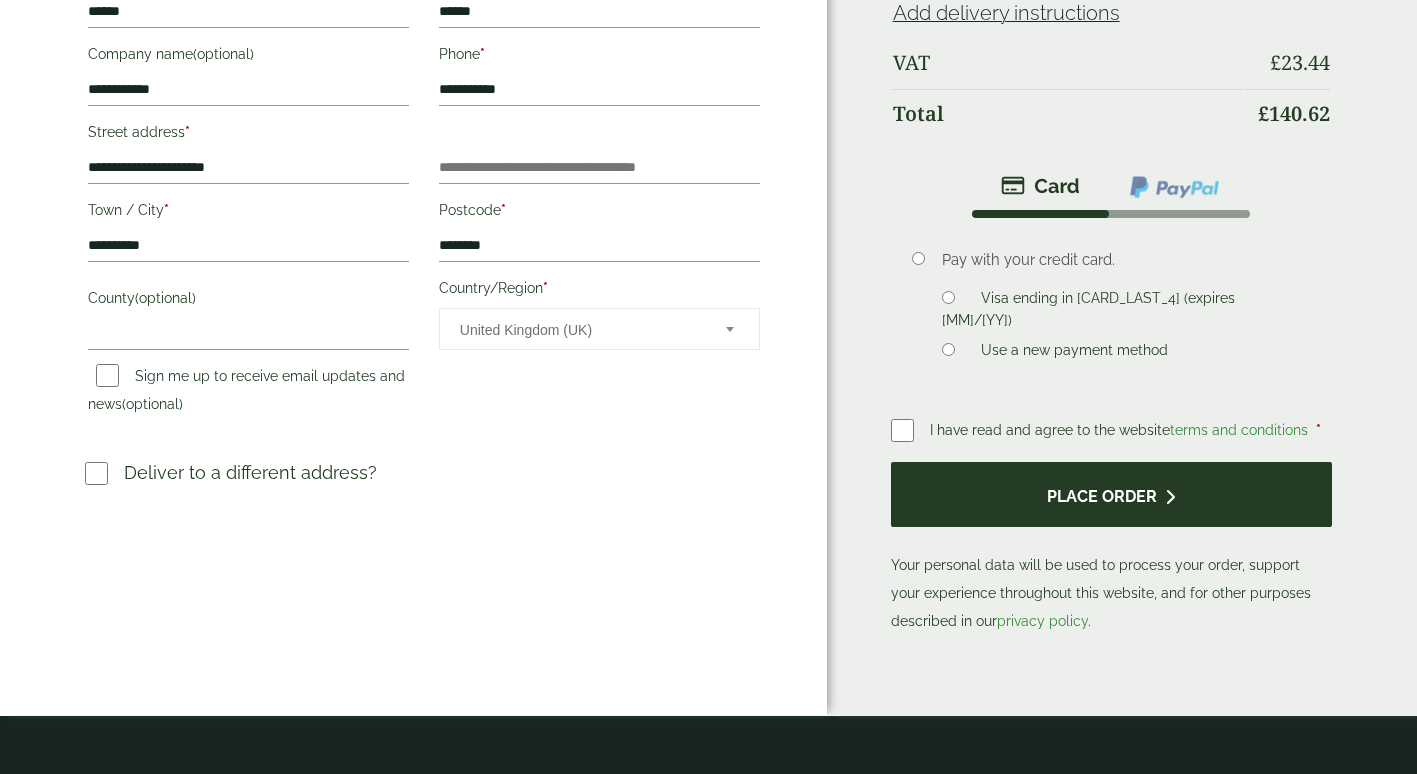 click on "Place order" at bounding box center [1111, 494] 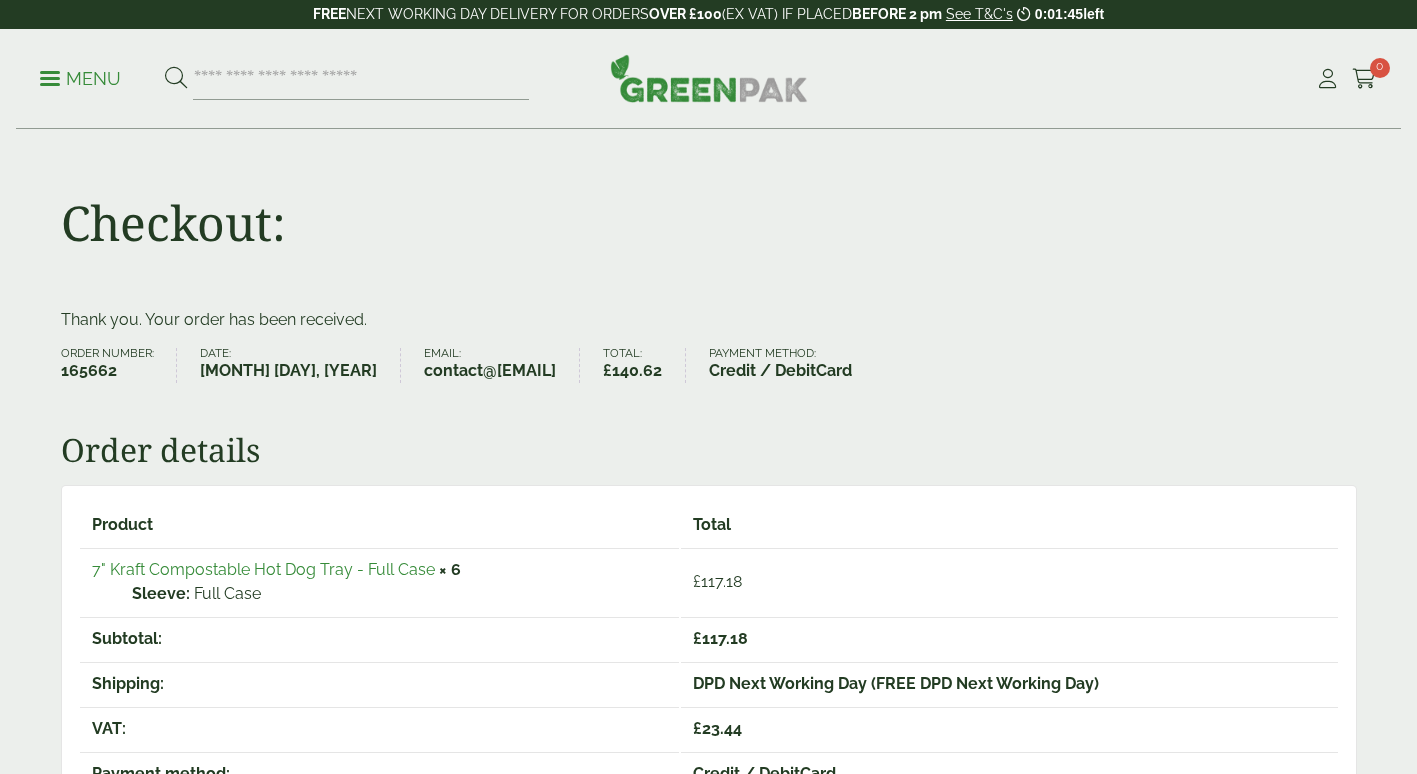 scroll, scrollTop: 0, scrollLeft: 0, axis: both 